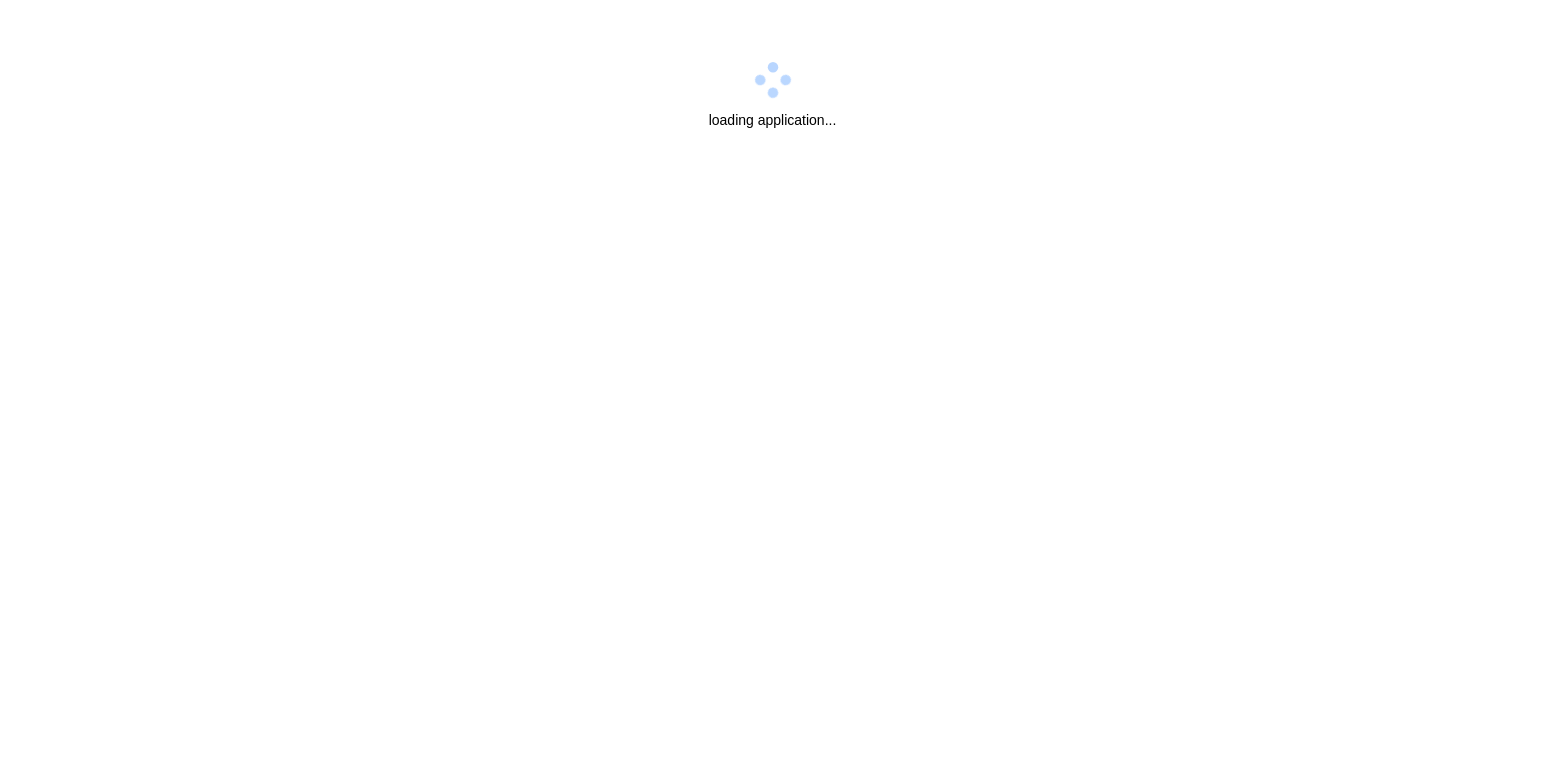 scroll, scrollTop: 0, scrollLeft: 0, axis: both 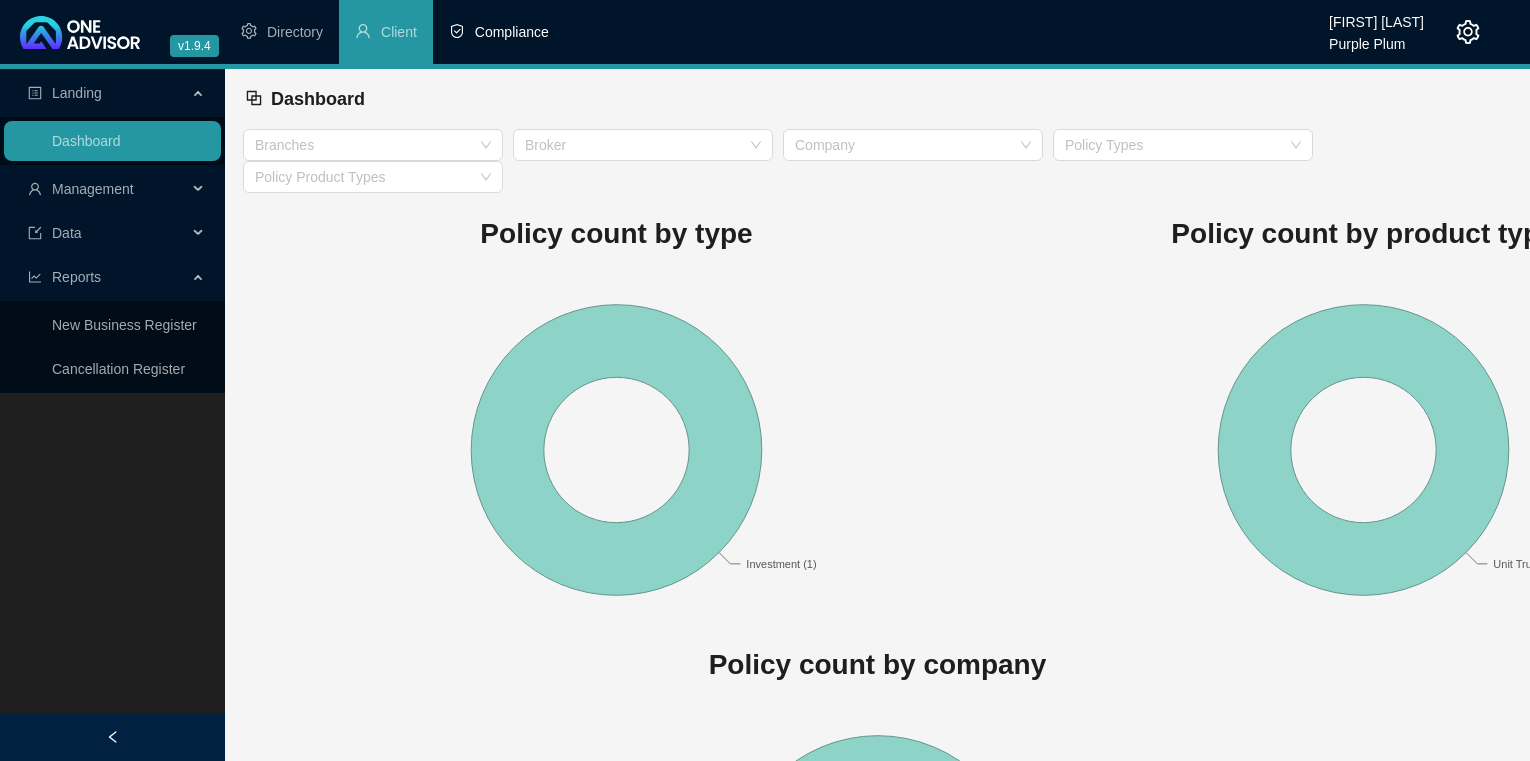 click on "Compliance" at bounding box center (512, 32) 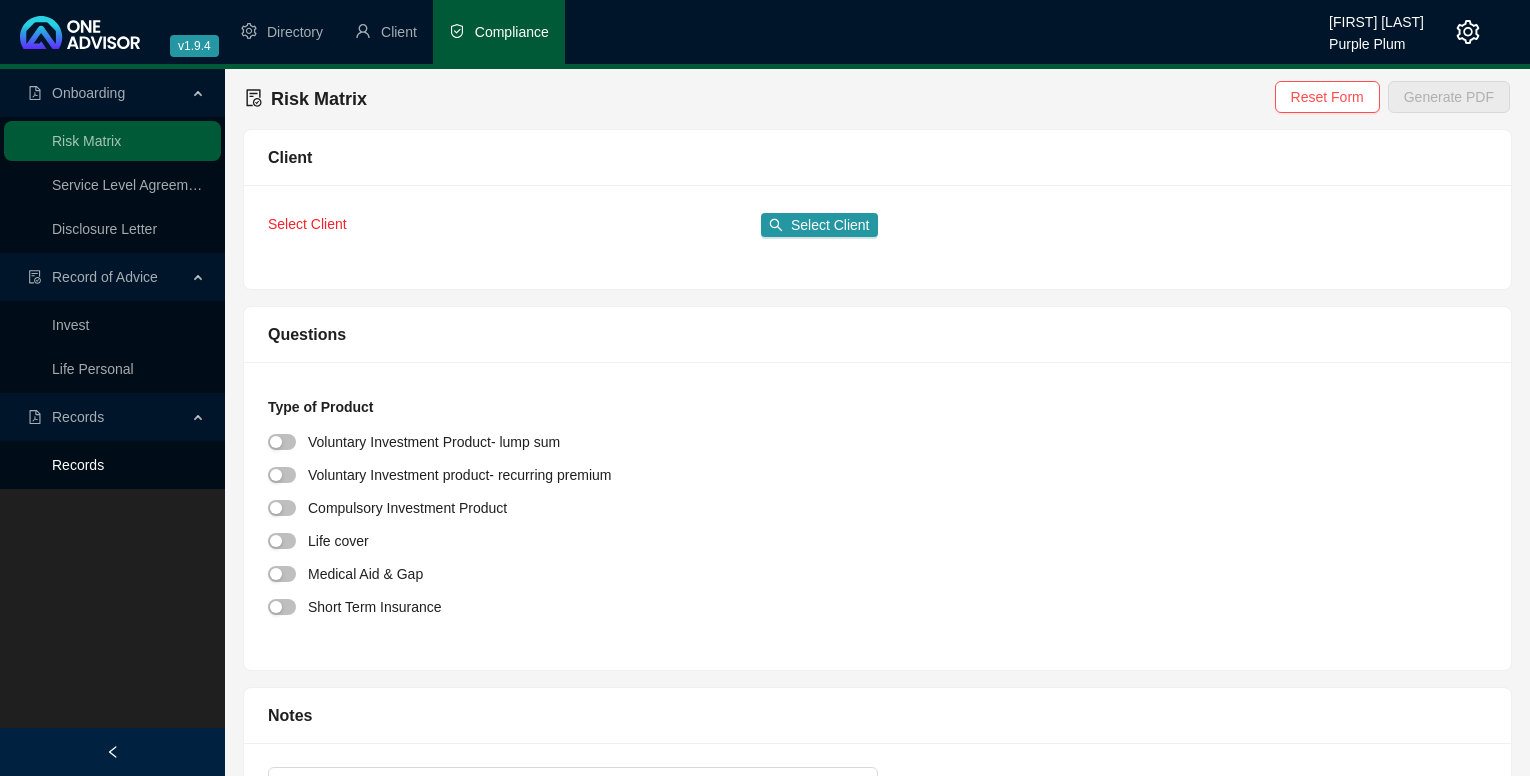 click on "Records" at bounding box center [78, 465] 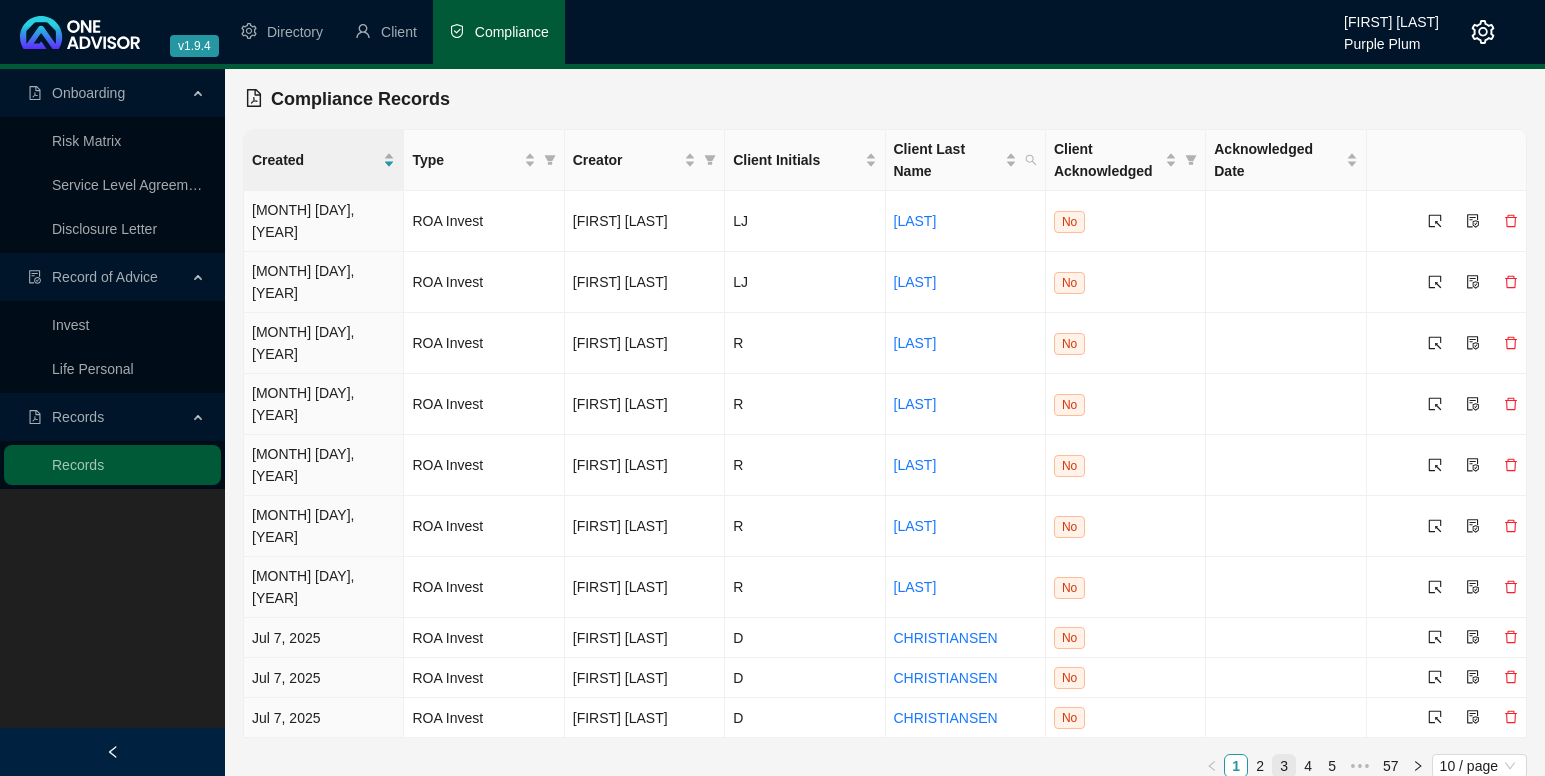click on "3" at bounding box center (1284, 766) 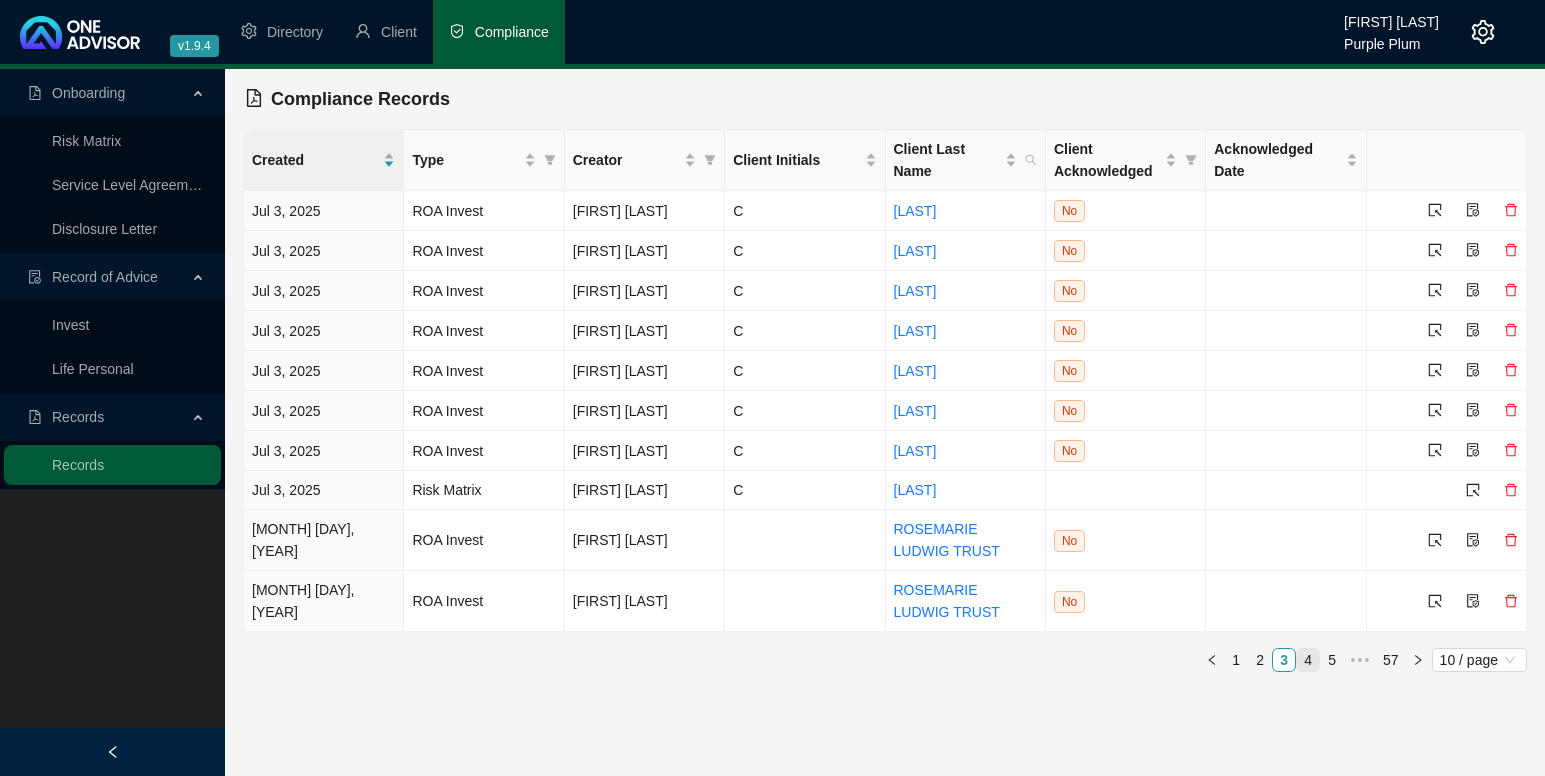 click on "4" at bounding box center (1308, 660) 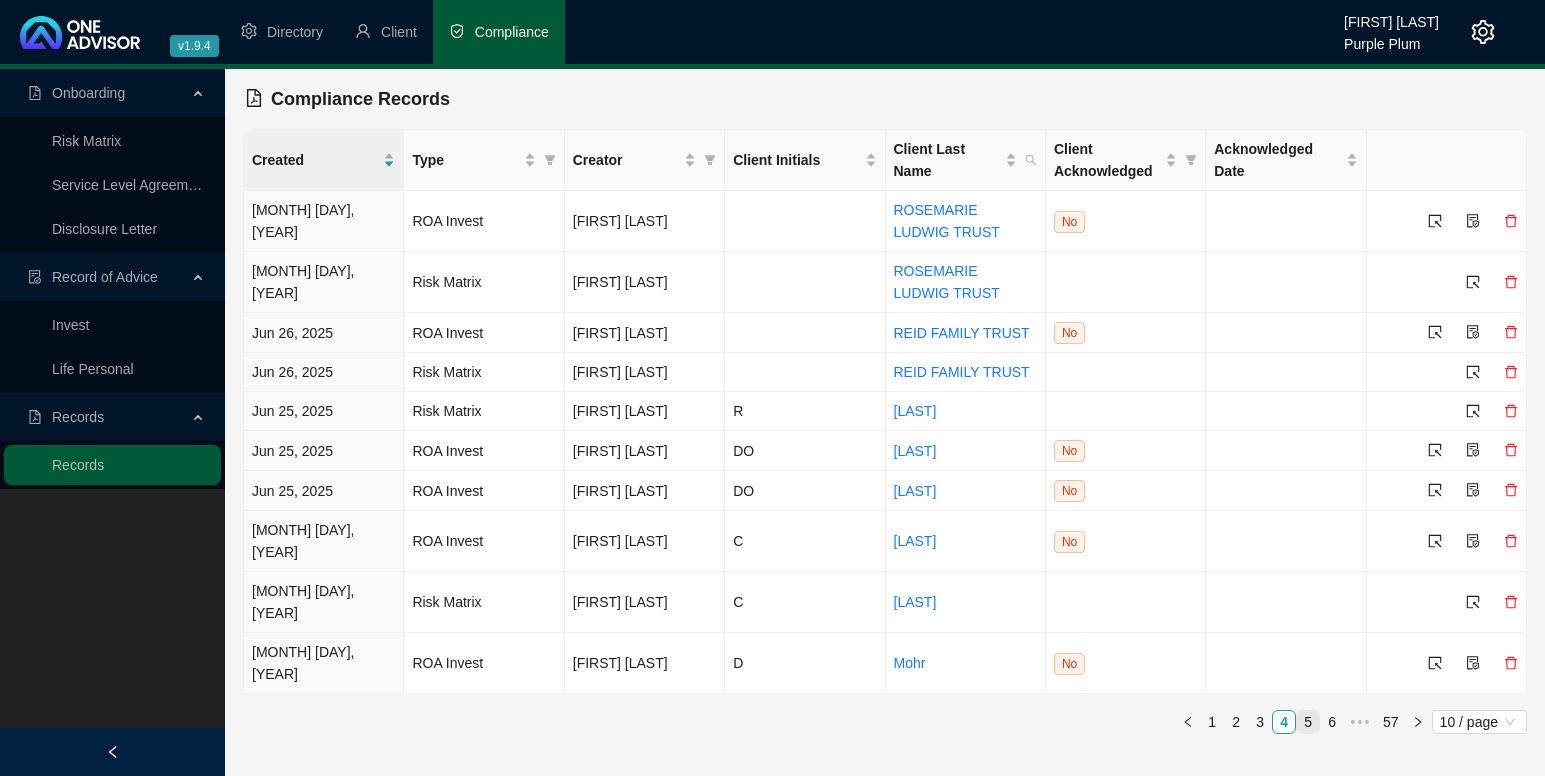 click on "5" at bounding box center (1308, 722) 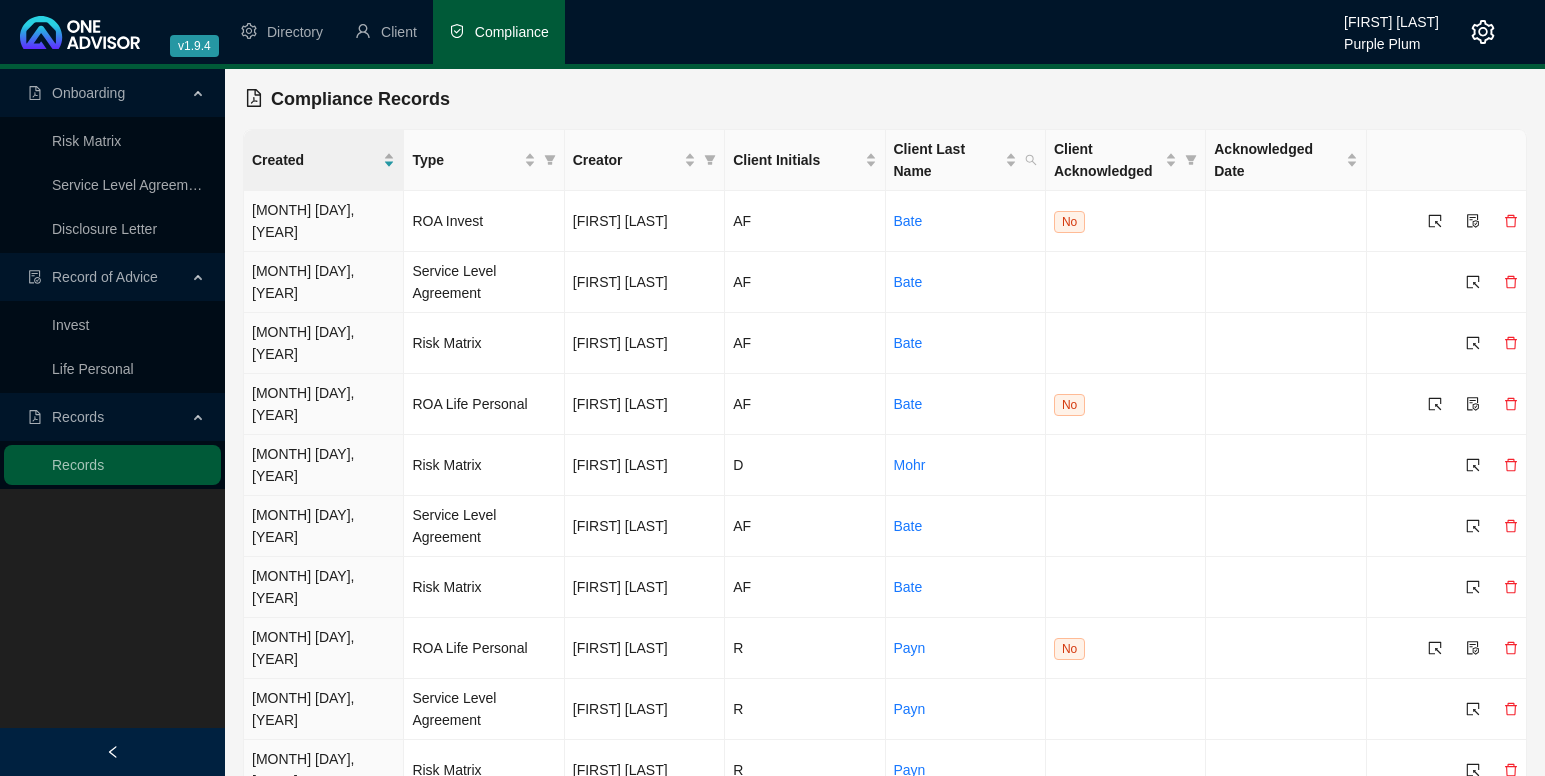 click on "6" at bounding box center [1308, 829] 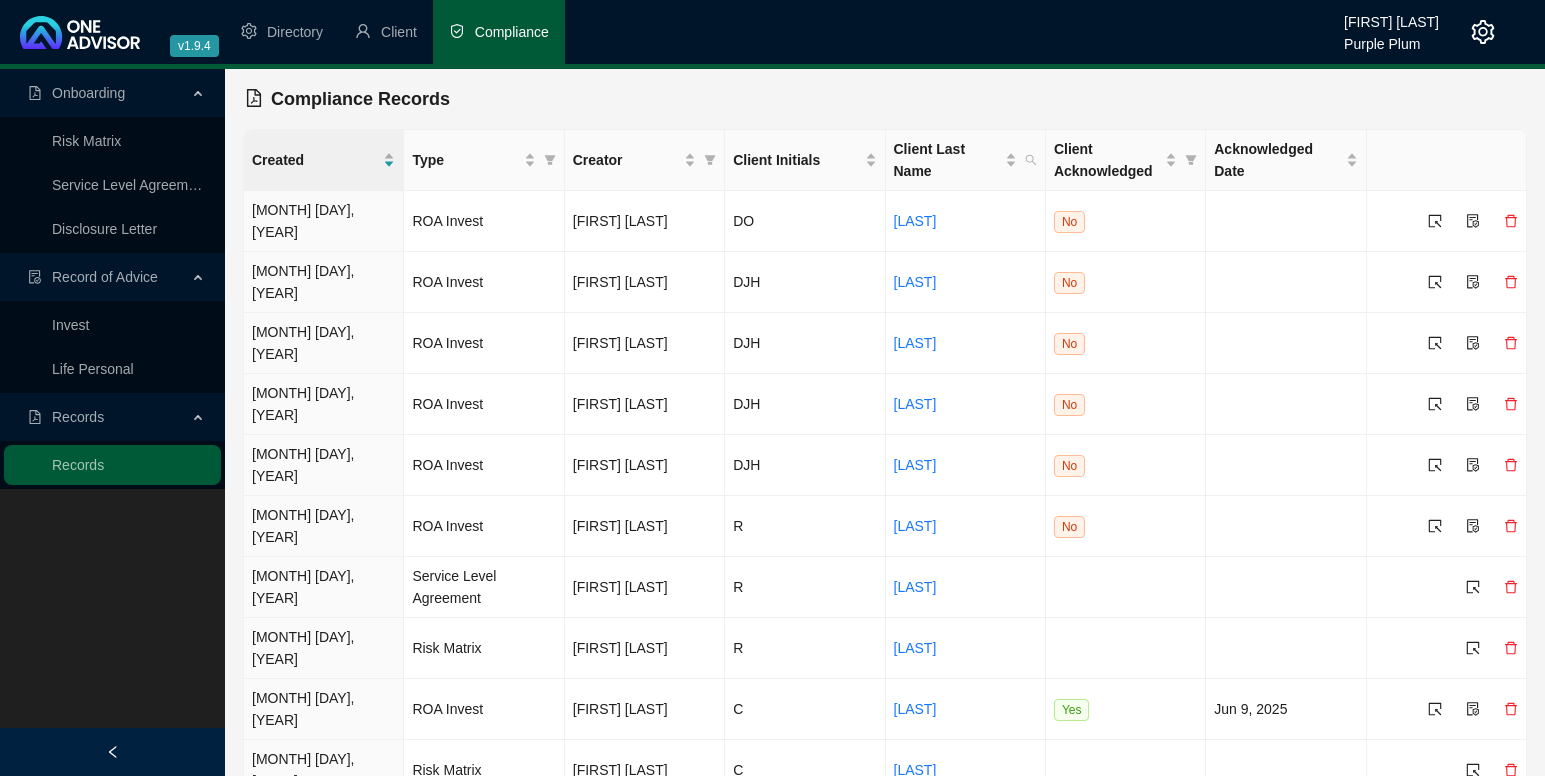 click on "7" at bounding box center (1308, 829) 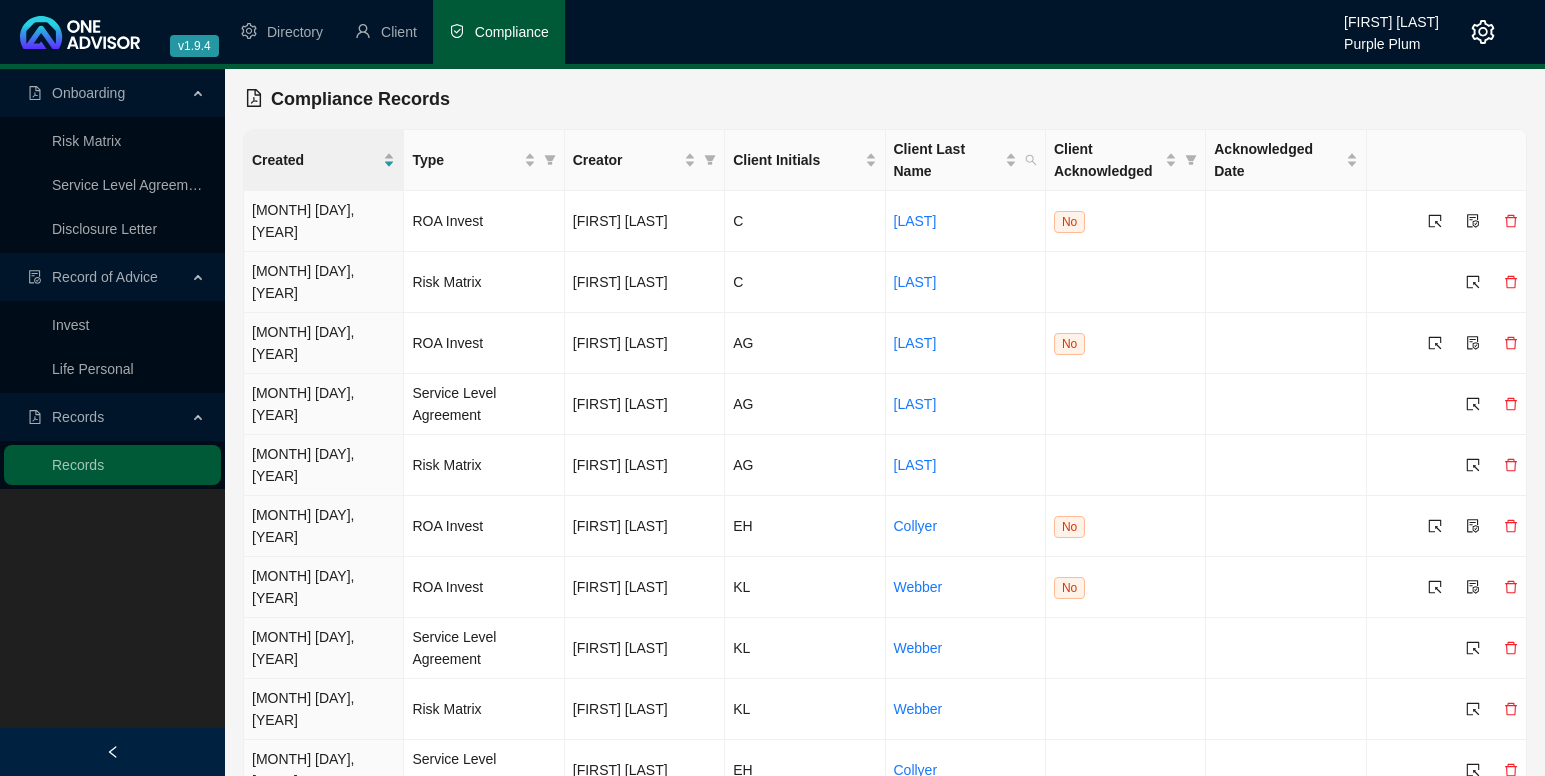 click on "8" at bounding box center (1308, 829) 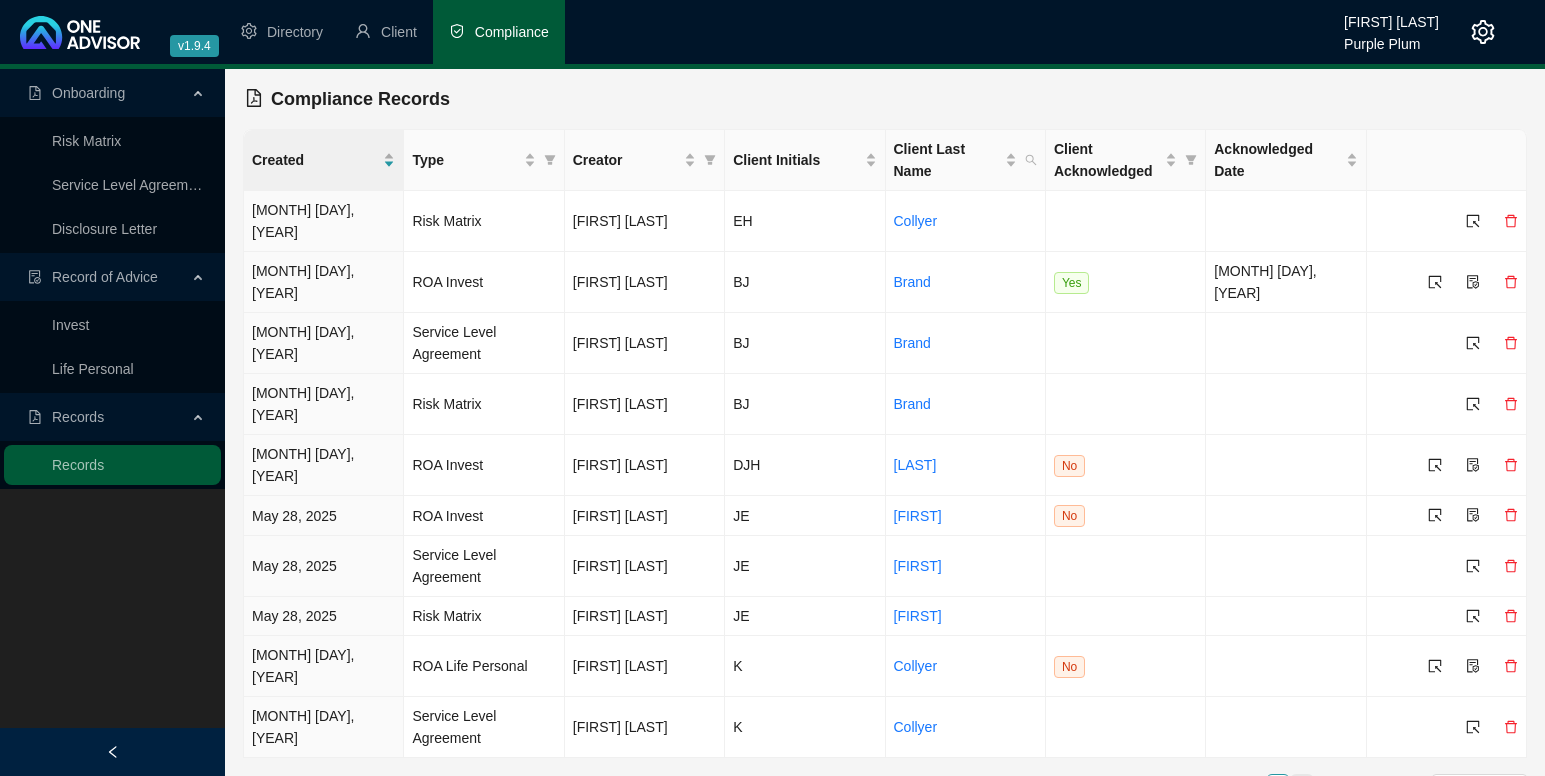 click on "9" at bounding box center [1302, 786] 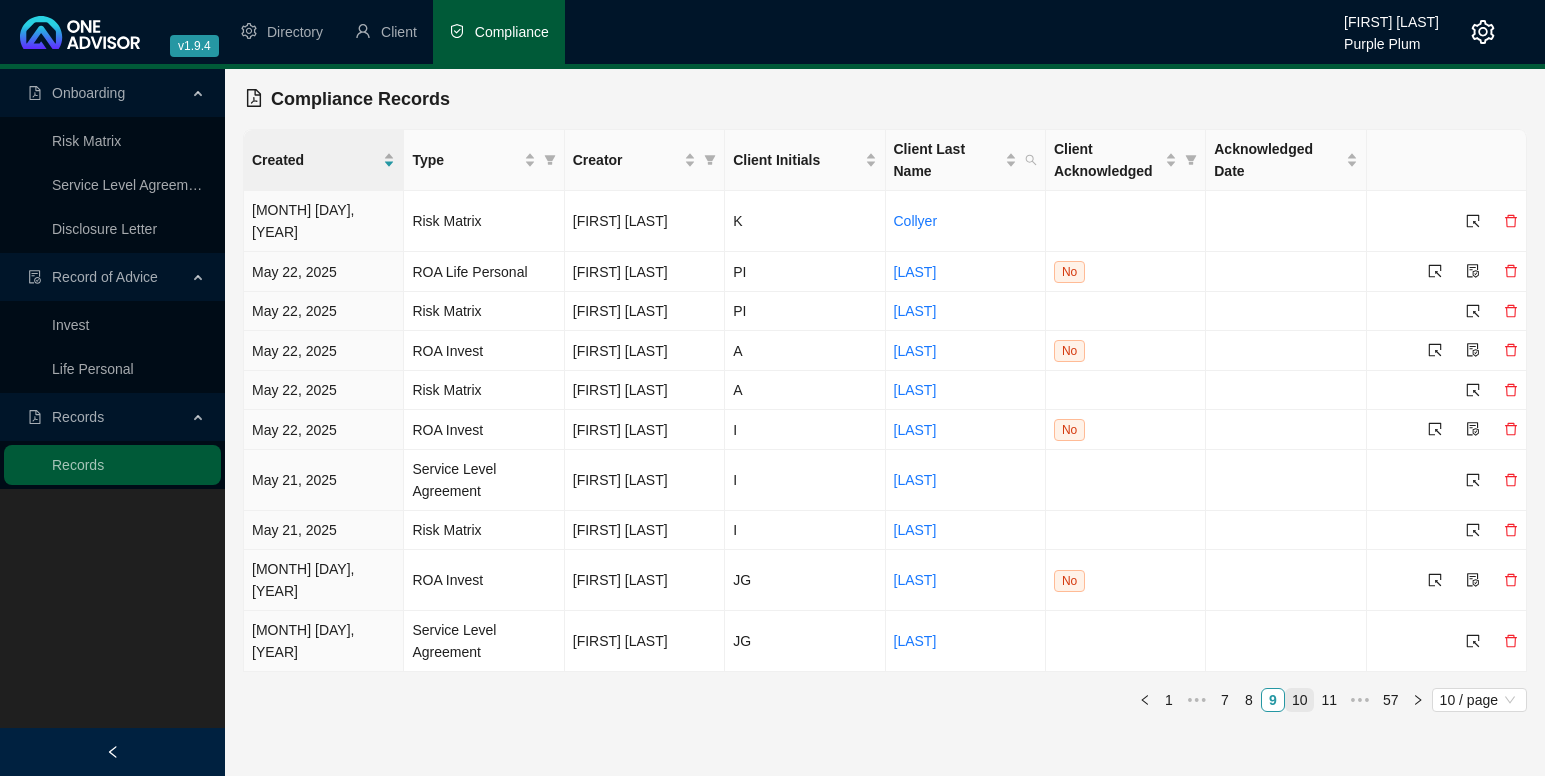 click on "10" at bounding box center [1300, 700] 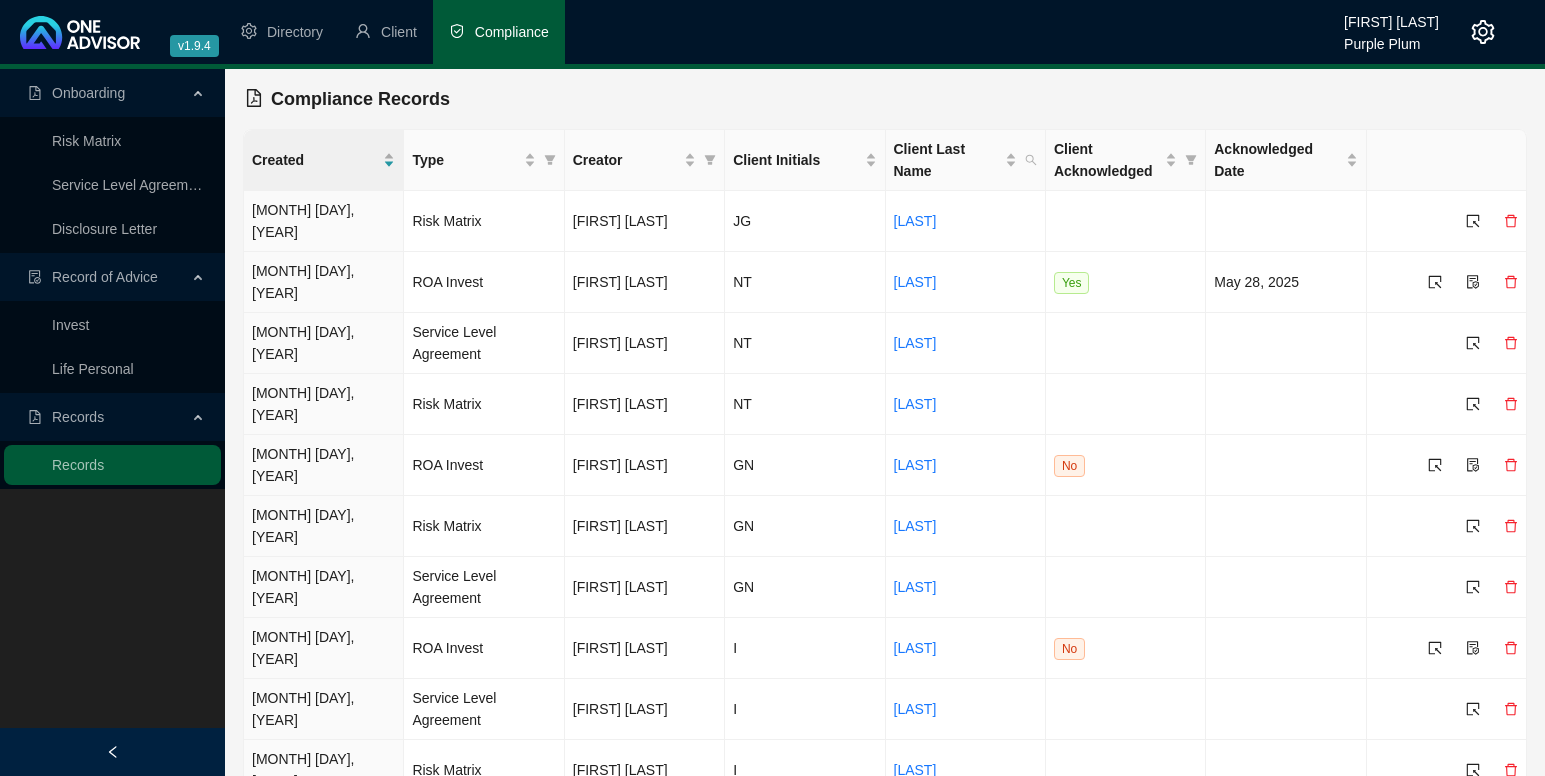 click on "11" at bounding box center (1300, 829) 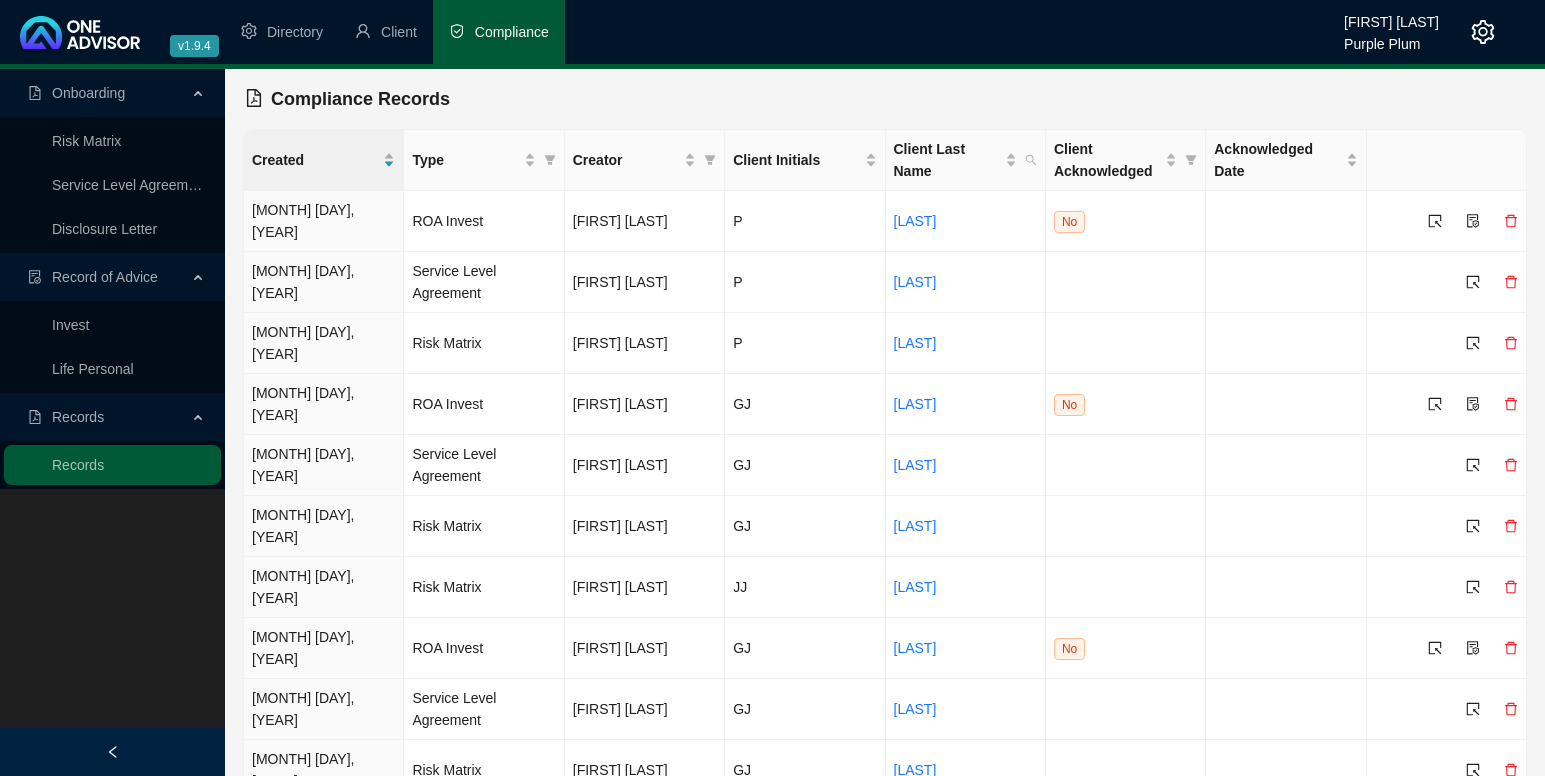 click on "12" at bounding box center (1300, 829) 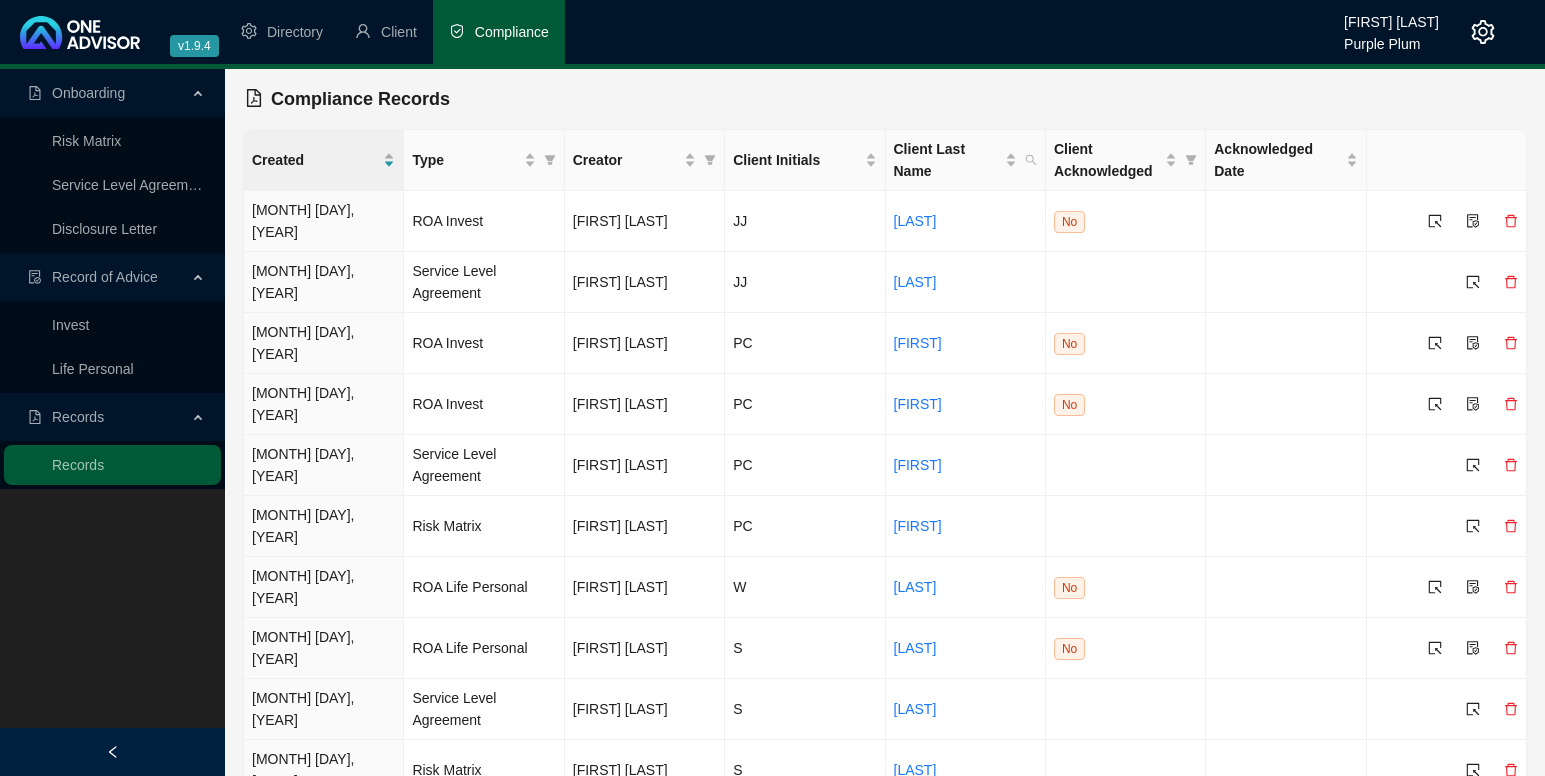 click on "13" at bounding box center (1300, 829) 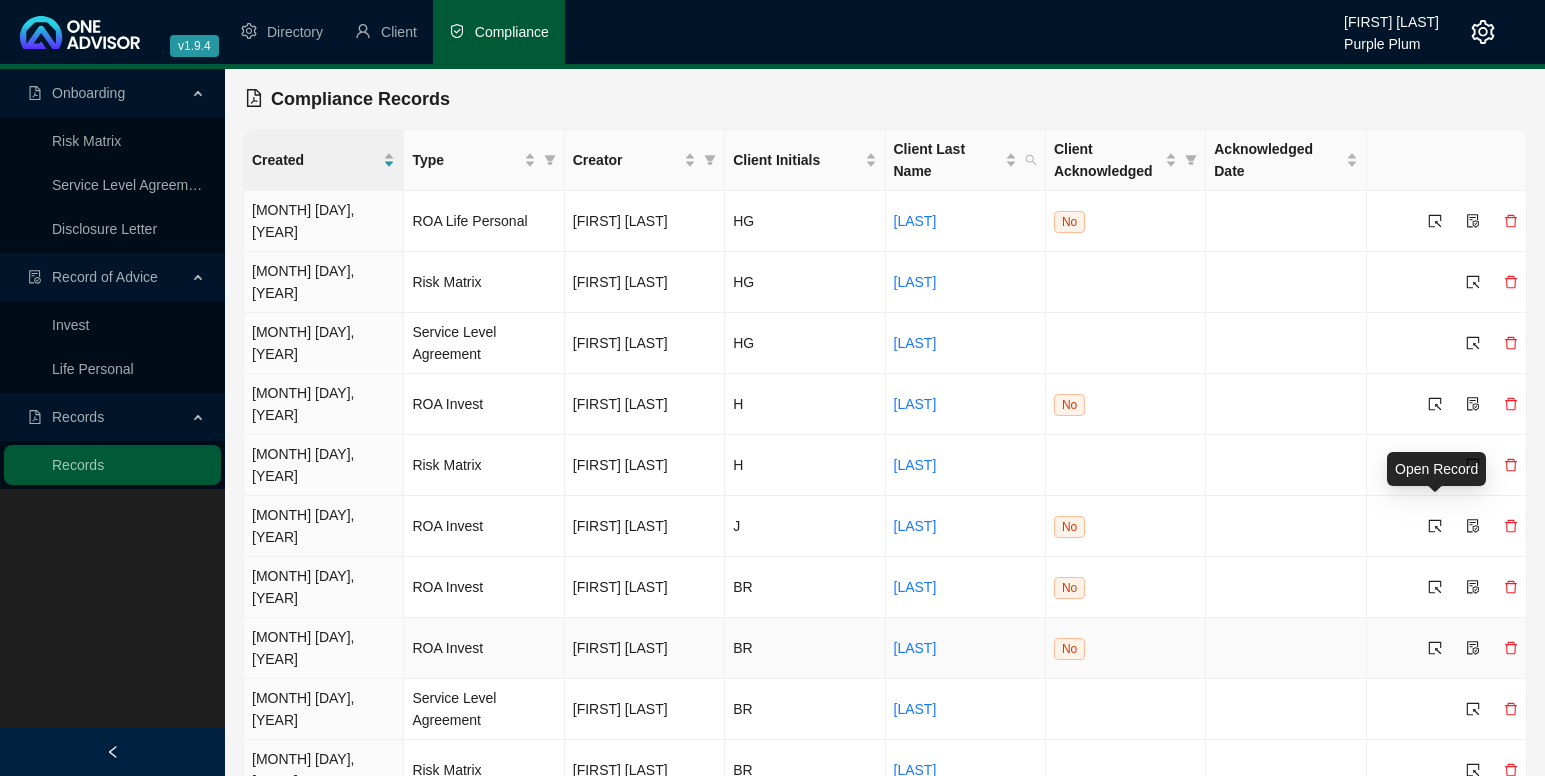 click at bounding box center (1435, 648) 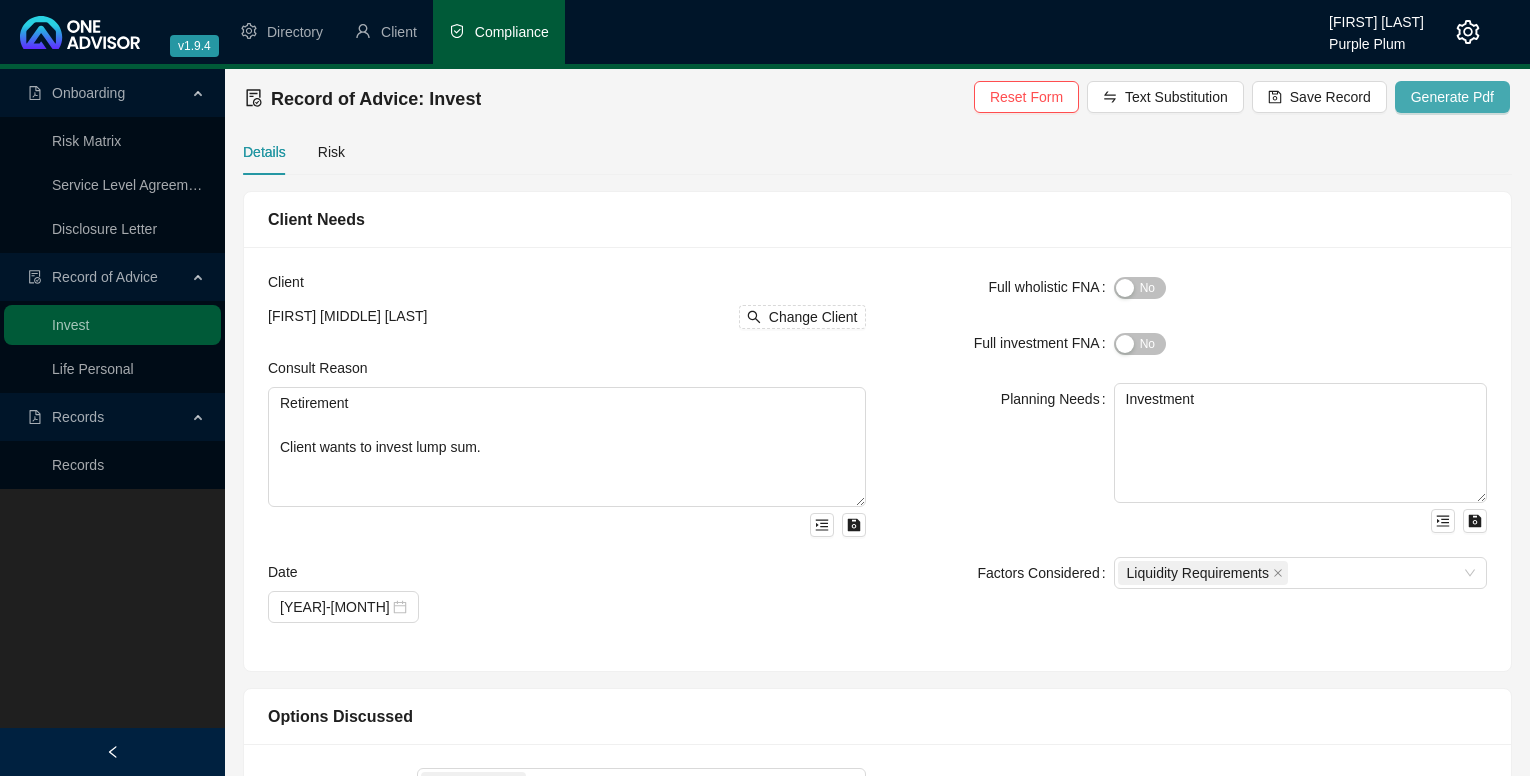 click on "Generate Pdf" at bounding box center (1452, 97) 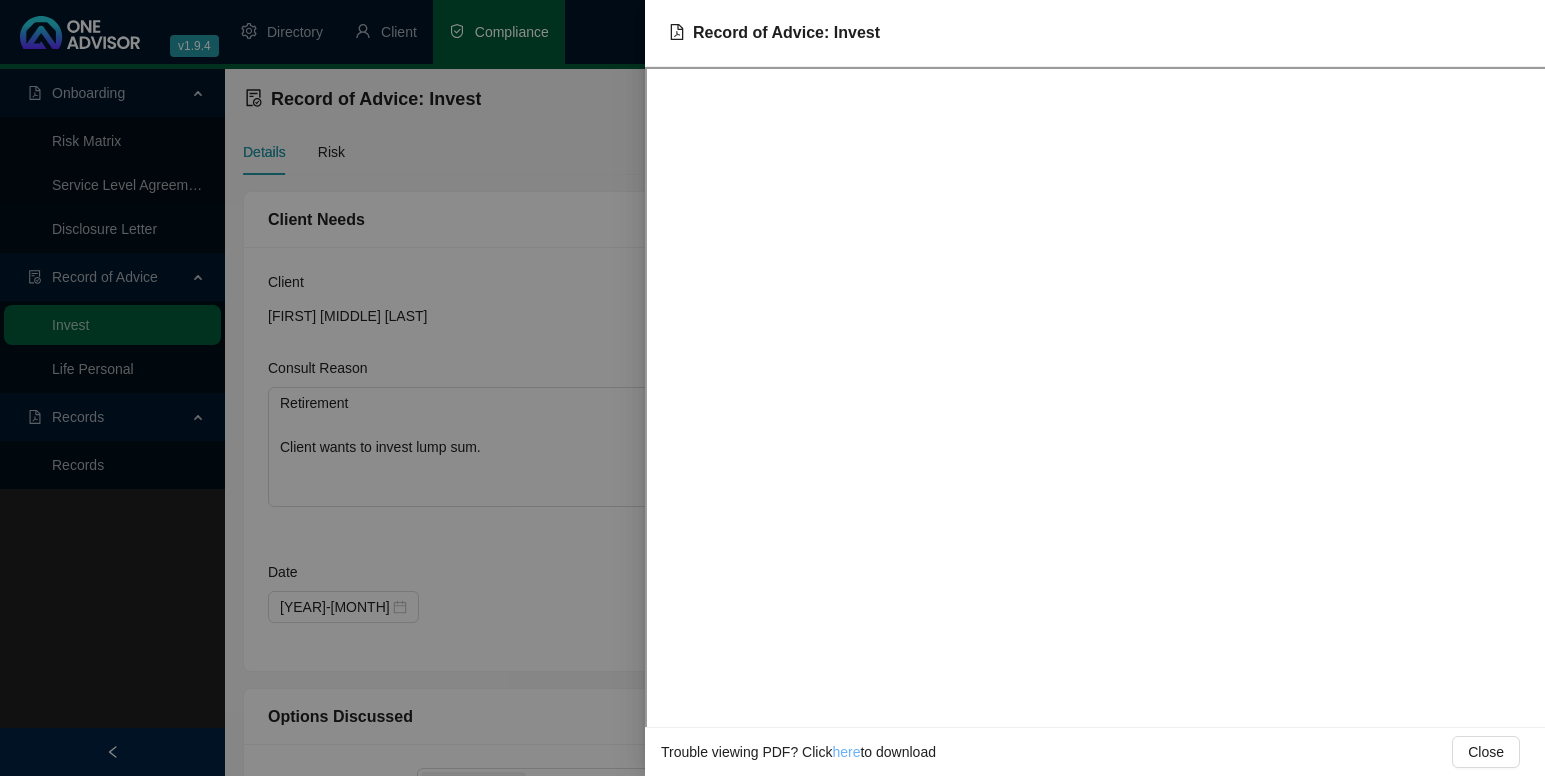 click on "here" at bounding box center (846, 752) 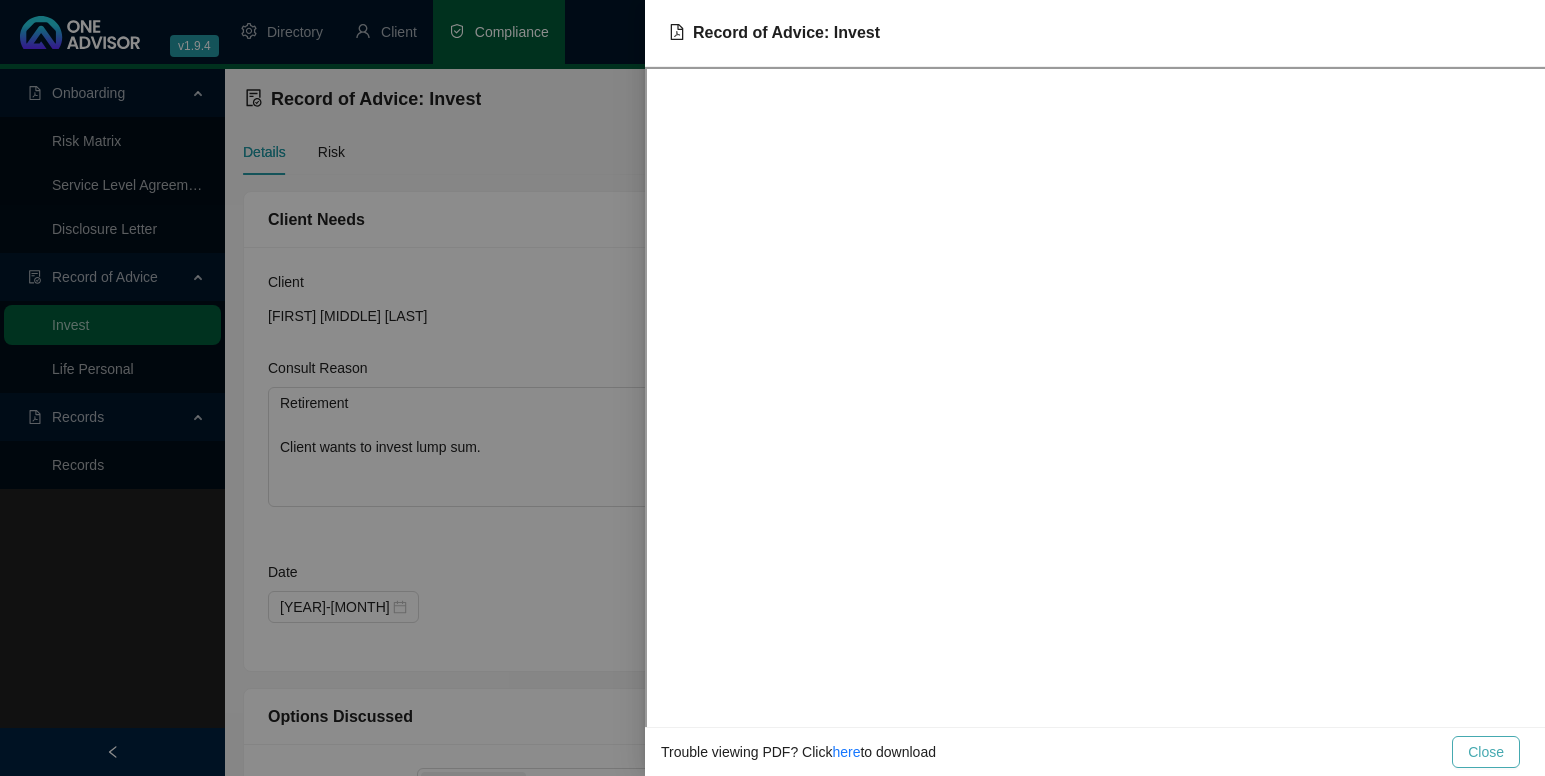 click on "Close" at bounding box center [1486, 752] 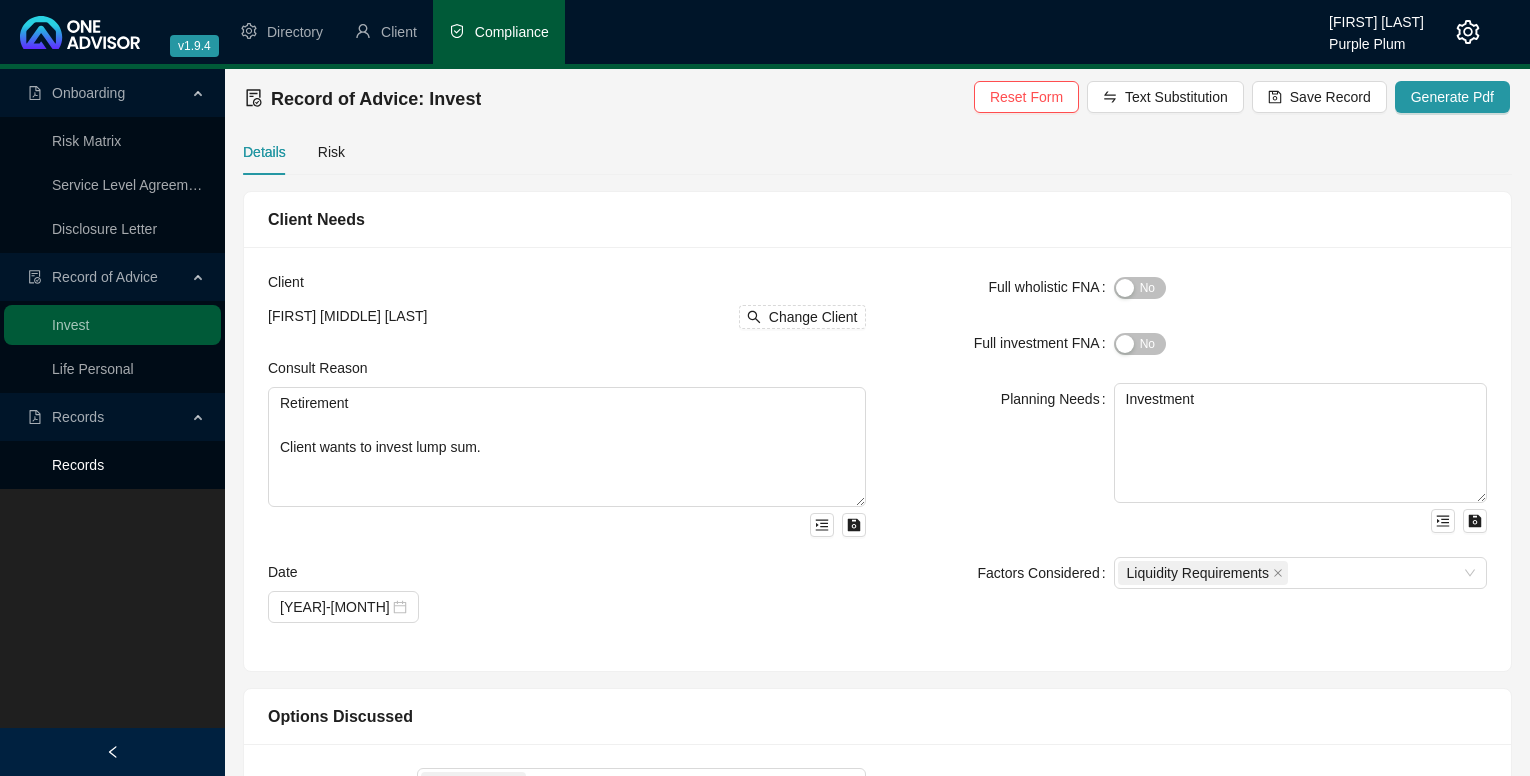 click on "Records" at bounding box center (78, 465) 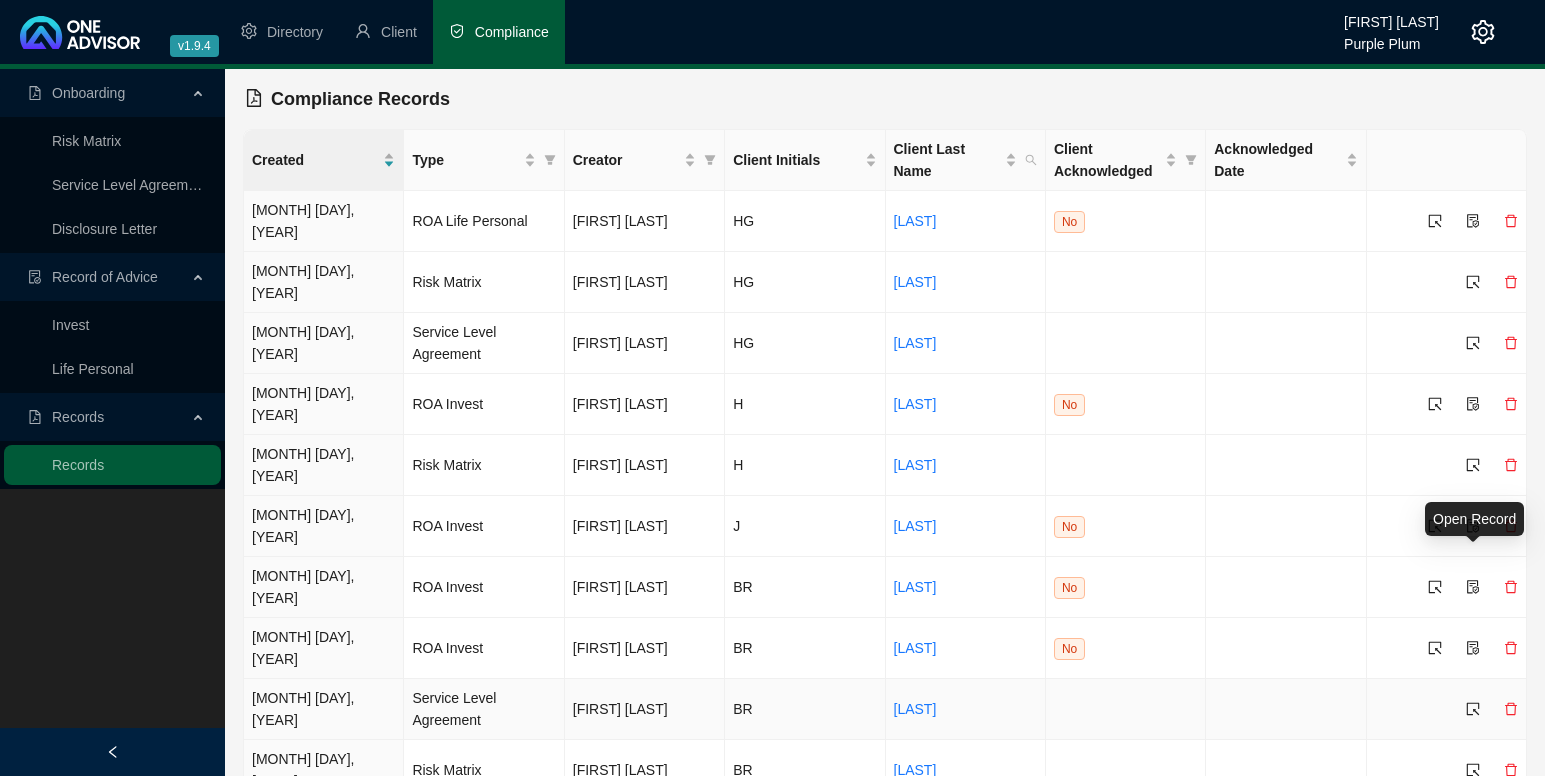 click at bounding box center (1473, 709) 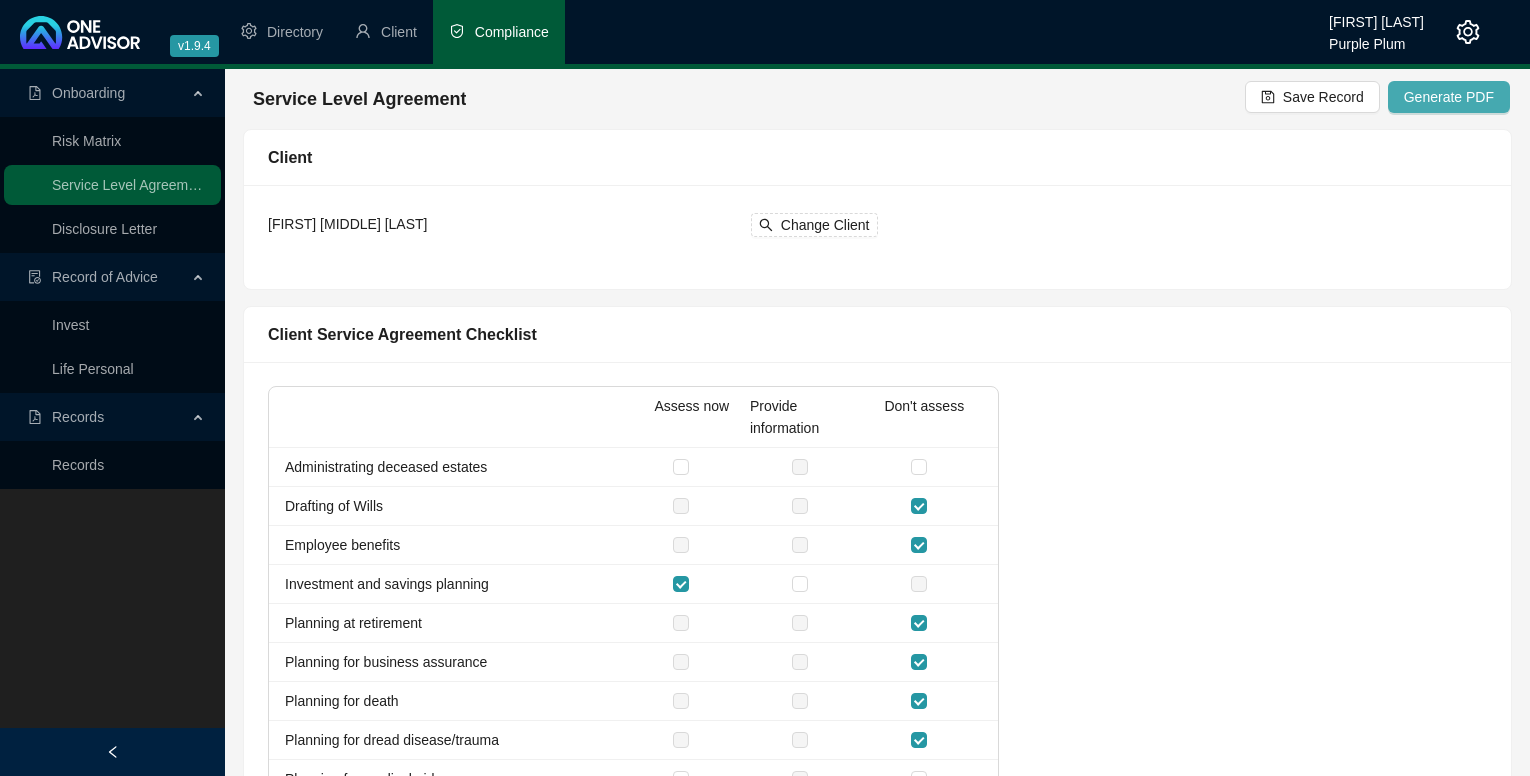 click on "Generate PDF" at bounding box center (1449, 97) 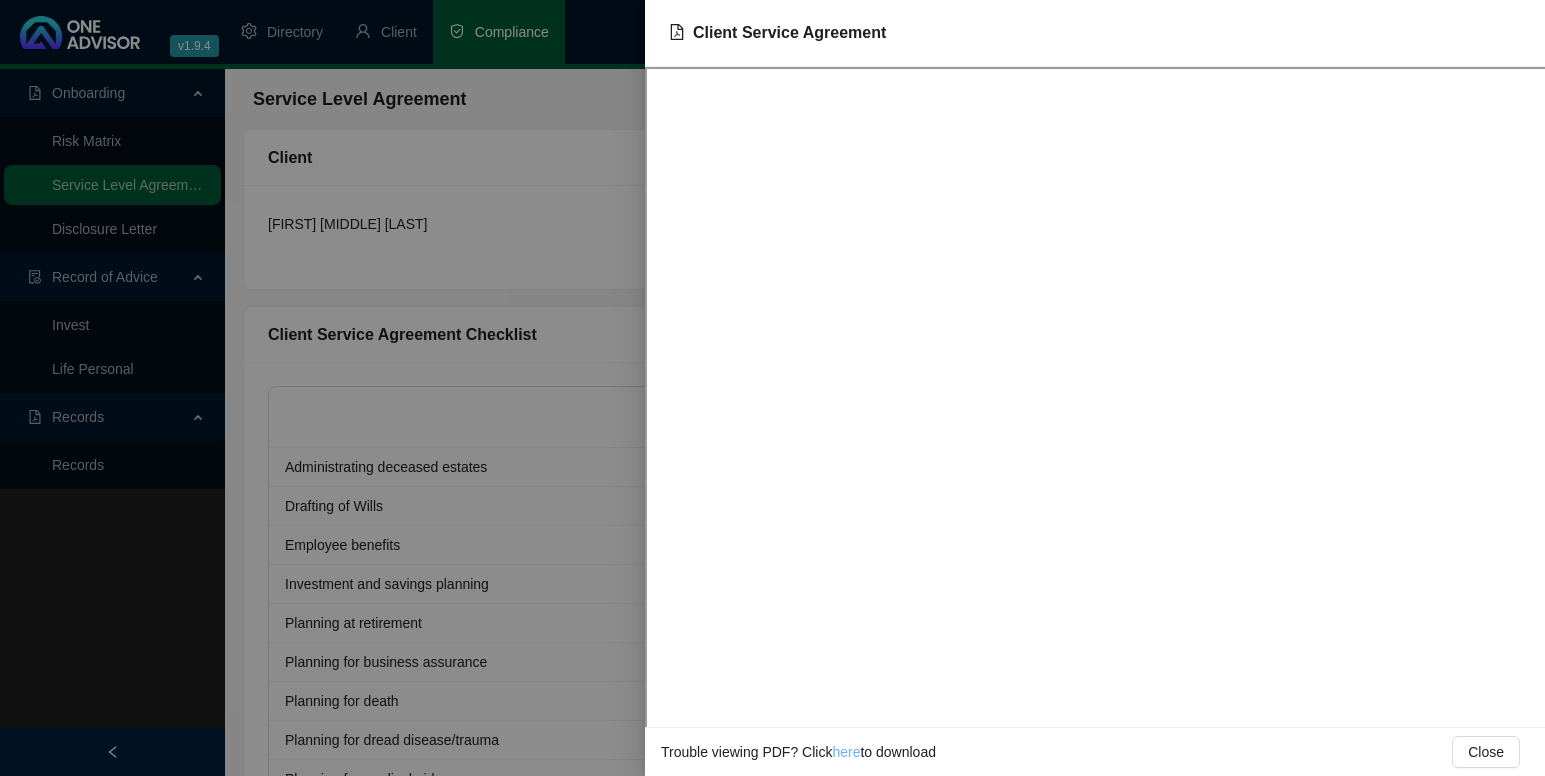 click on "here" at bounding box center [846, 752] 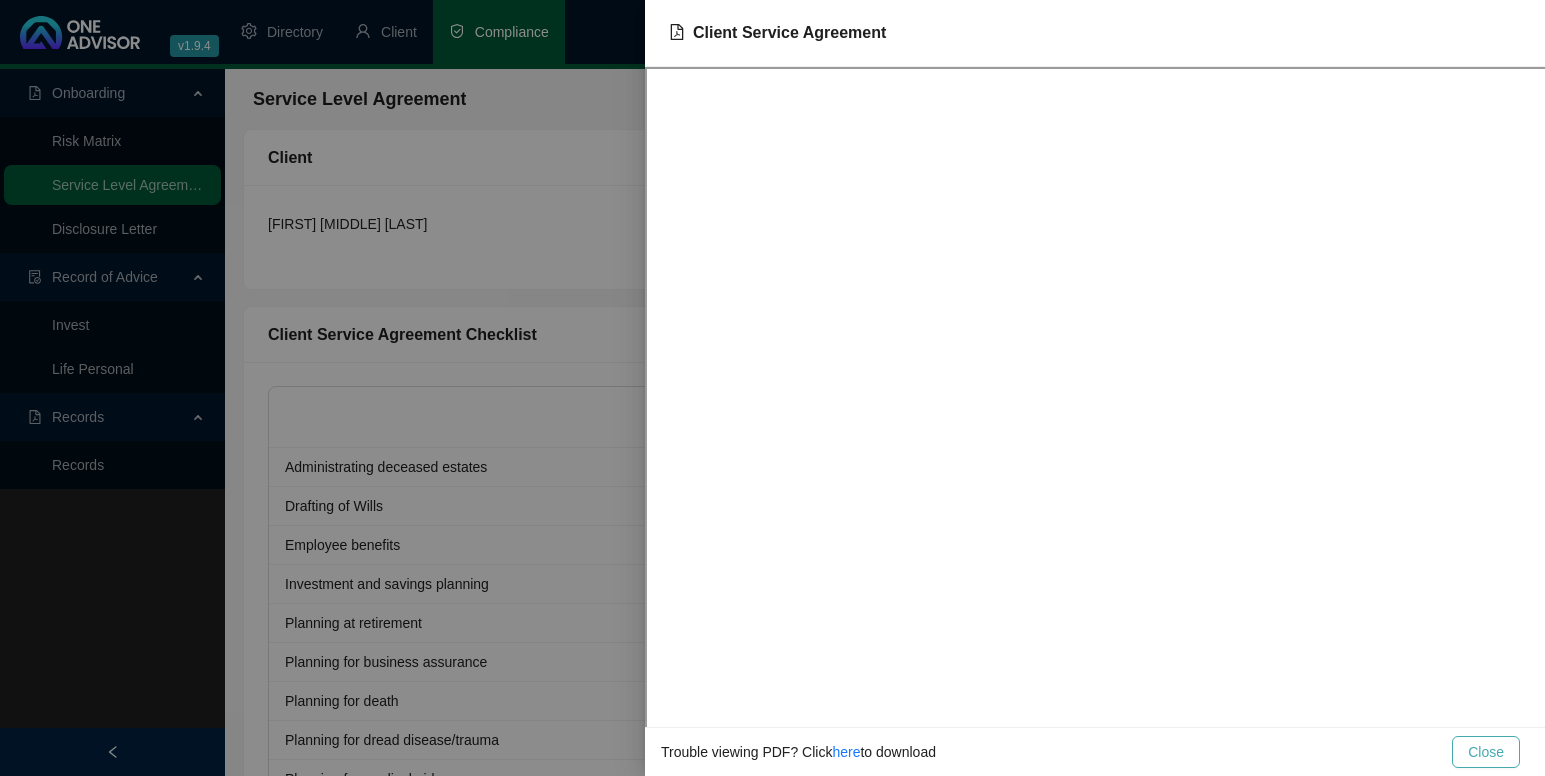 click on "Close" at bounding box center (1486, 752) 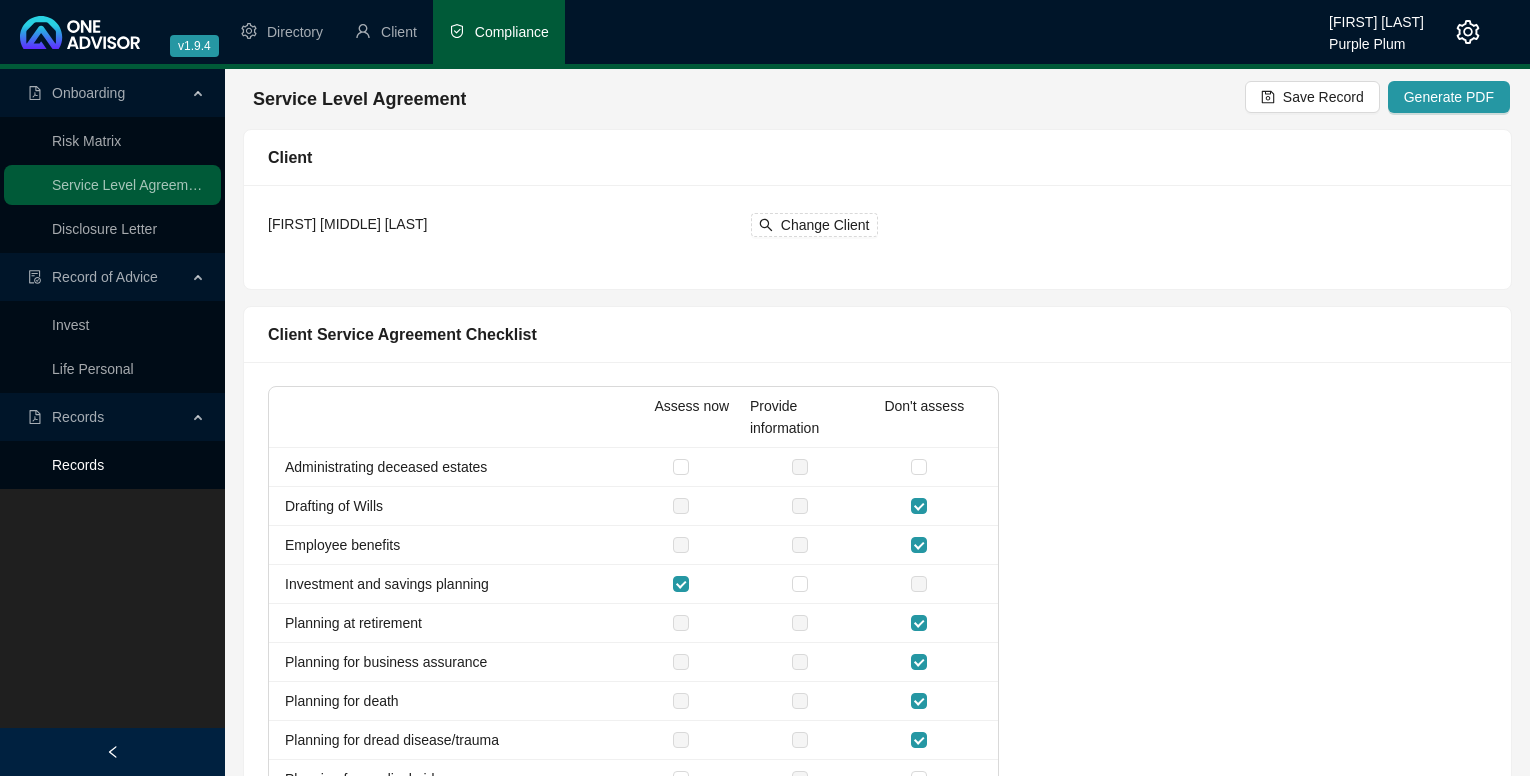 click on "Records" at bounding box center (78, 465) 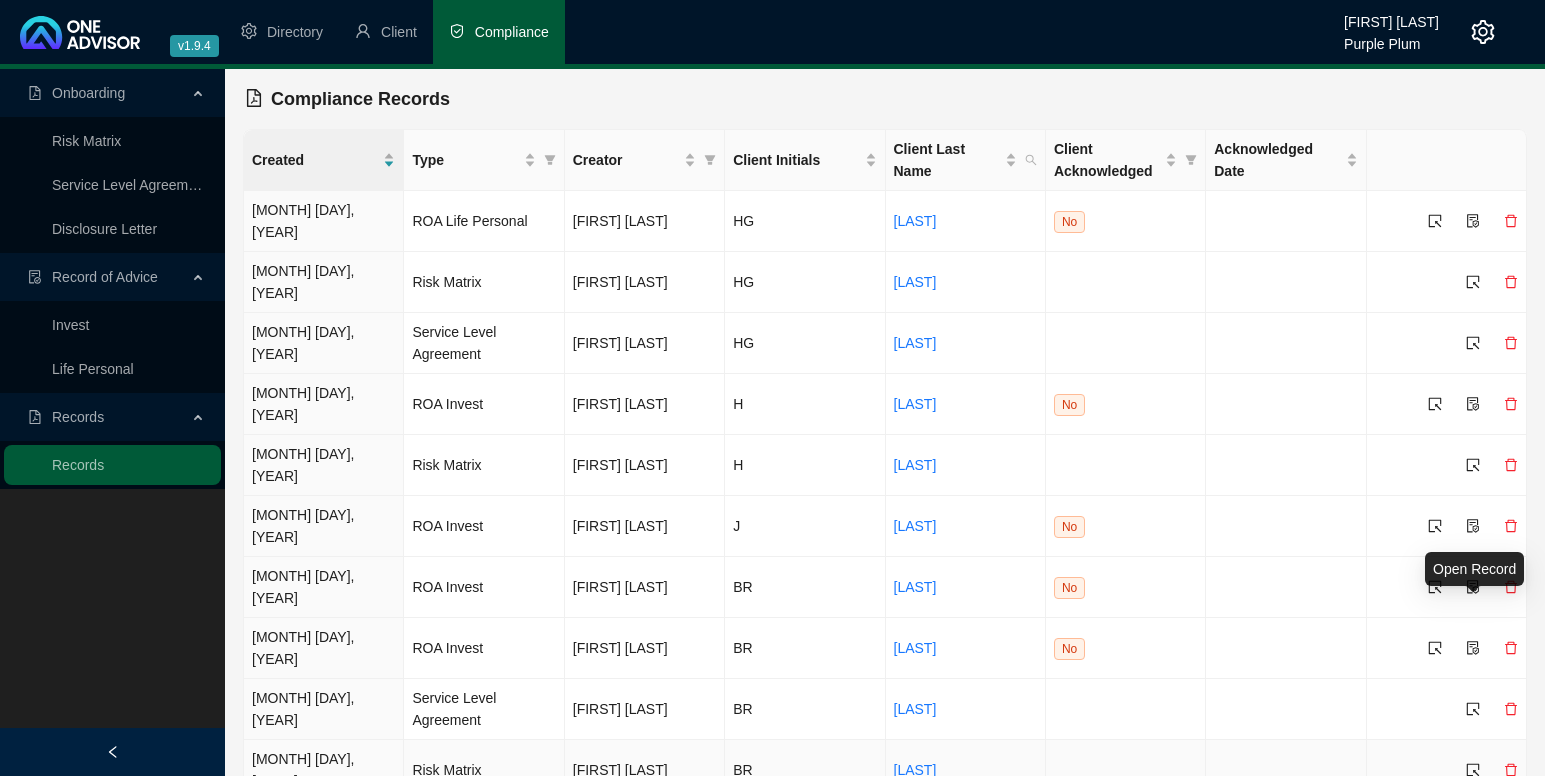 click at bounding box center [1473, 770] 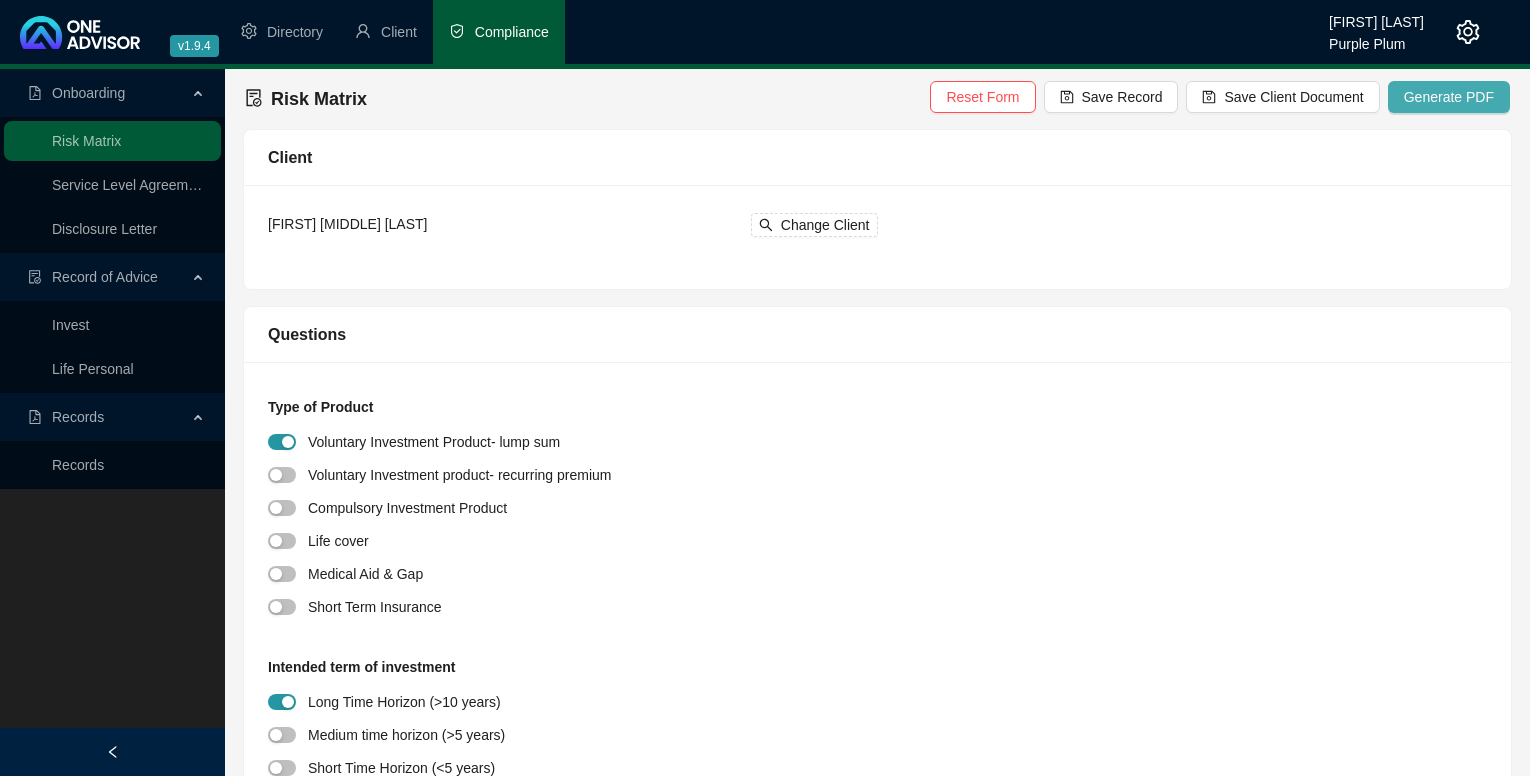 click on "Generate PDF" at bounding box center [1449, 97] 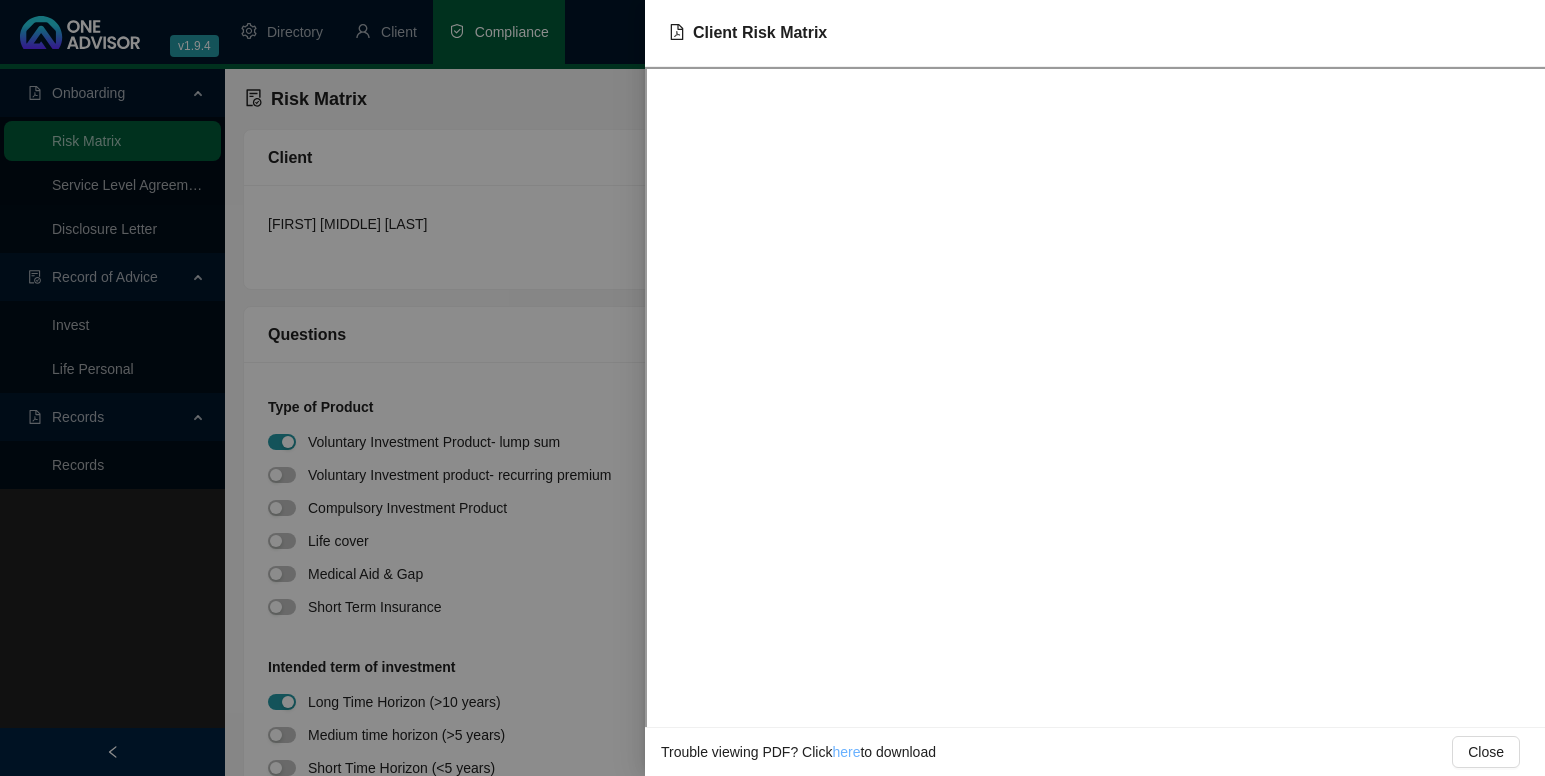 click on "here" at bounding box center (846, 752) 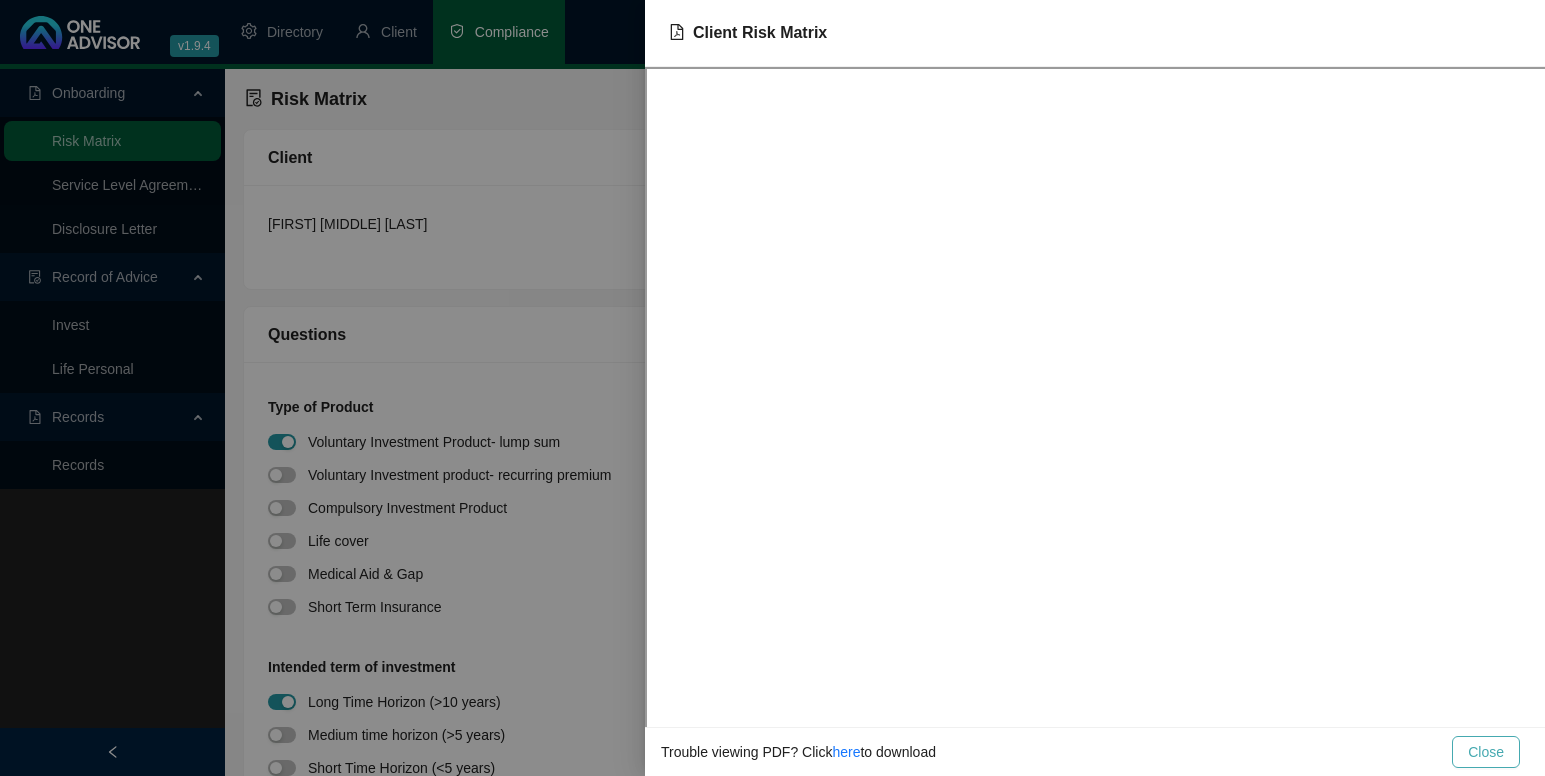 click on "Close" at bounding box center [1486, 752] 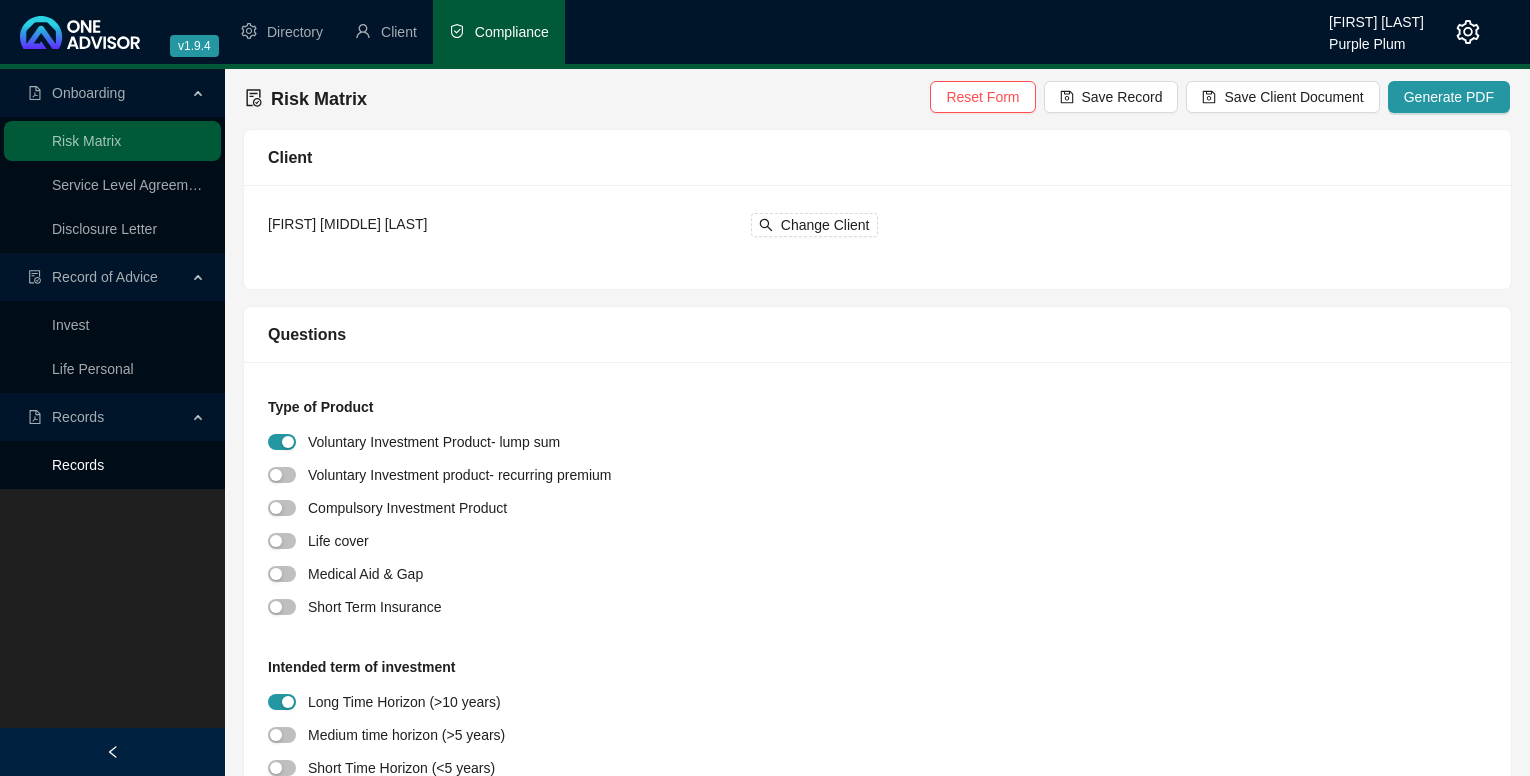 click on "Records" at bounding box center [78, 465] 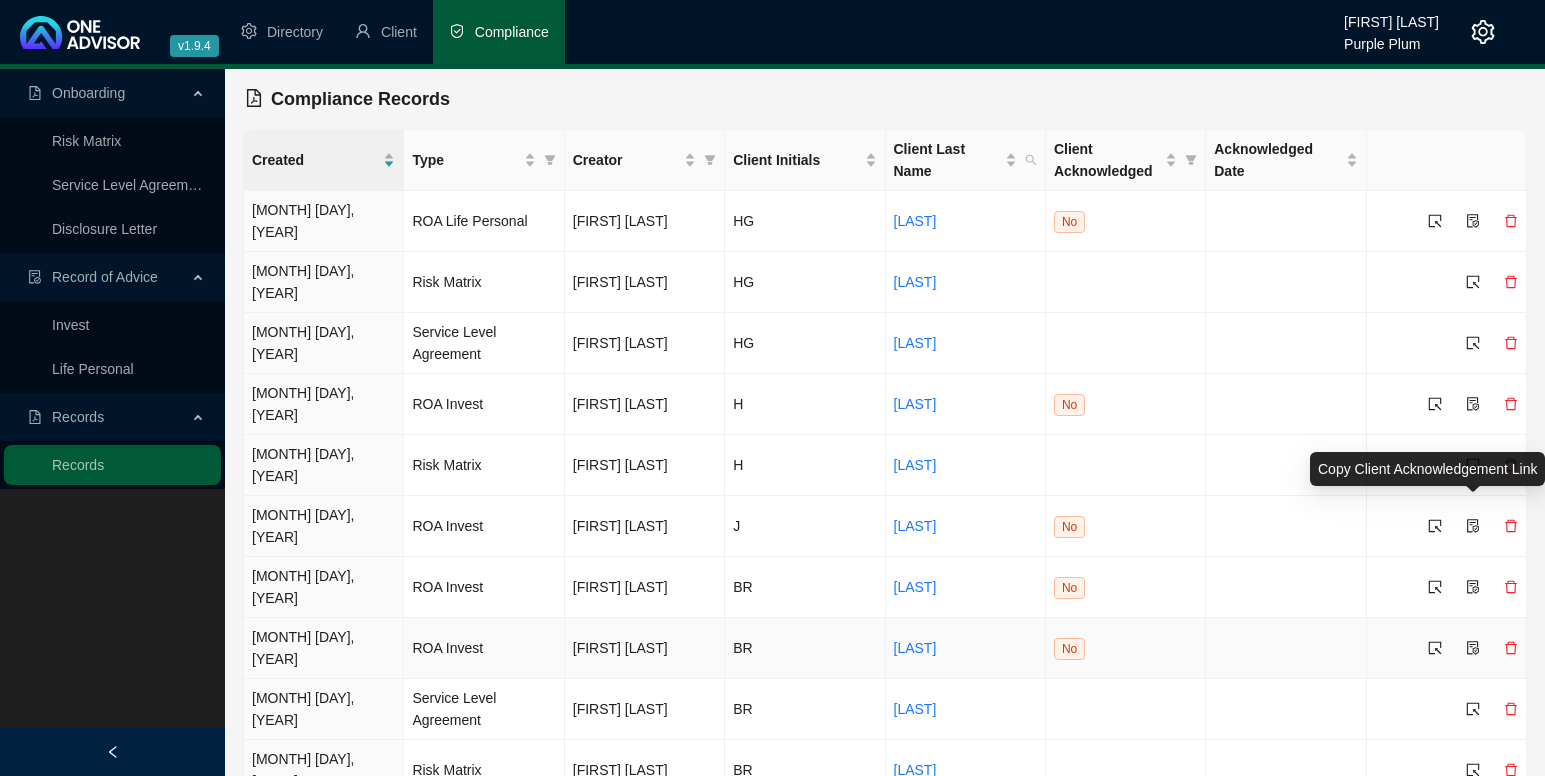 click at bounding box center [1473, 648] 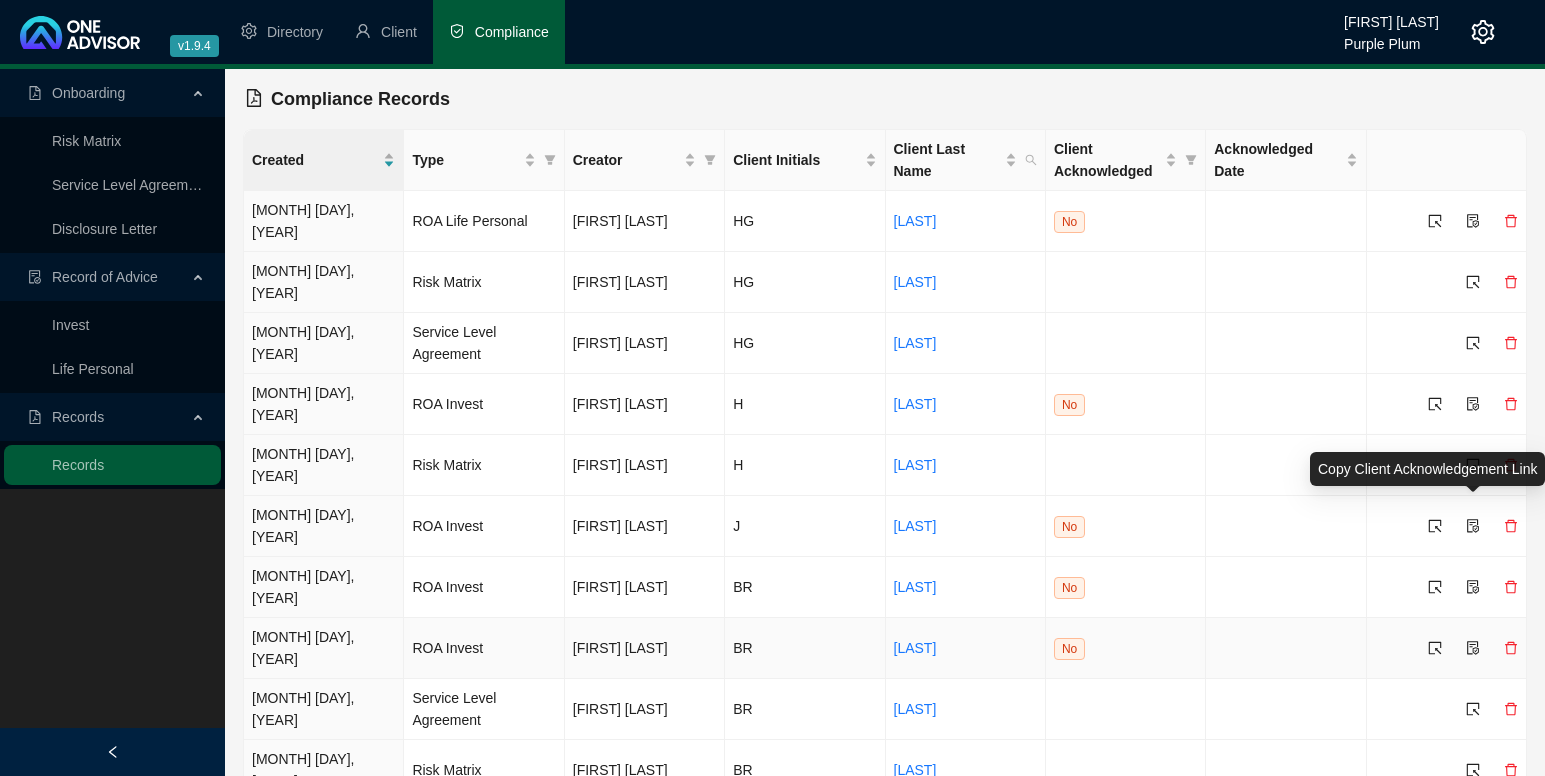 click at bounding box center (1473, 648) 